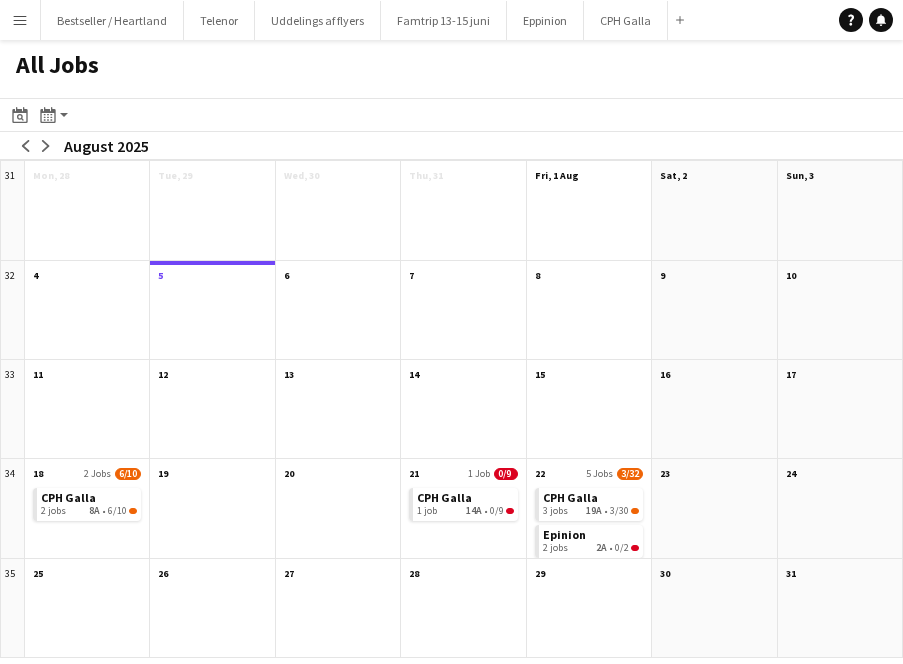 scroll, scrollTop: 0, scrollLeft: 0, axis: both 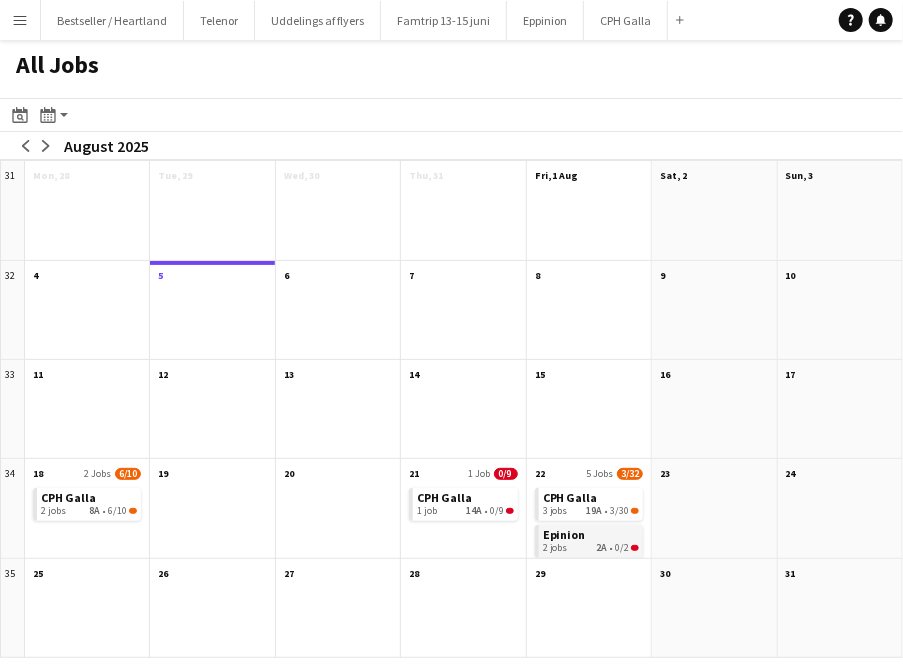 click on "2 jobs   2A   •   0/2" 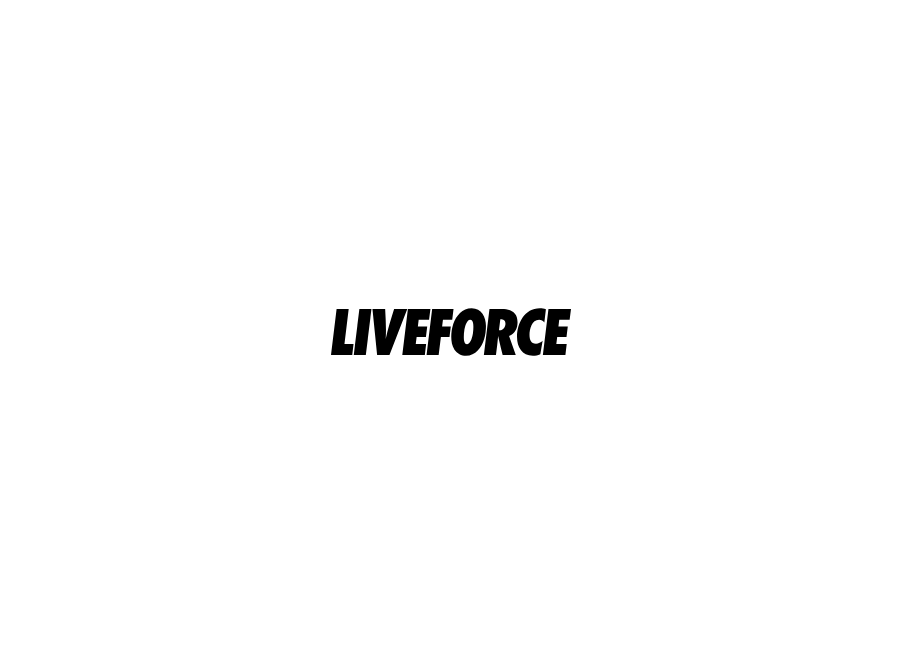 scroll, scrollTop: 0, scrollLeft: 0, axis: both 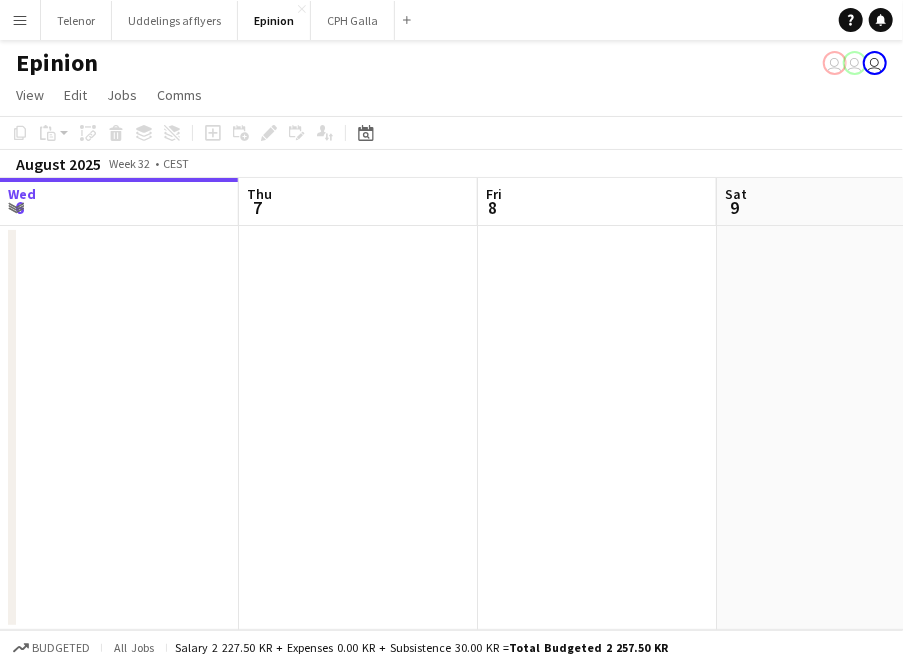drag, startPoint x: 674, startPoint y: 496, endPoint x: 143, endPoint y: 572, distance: 536.4112 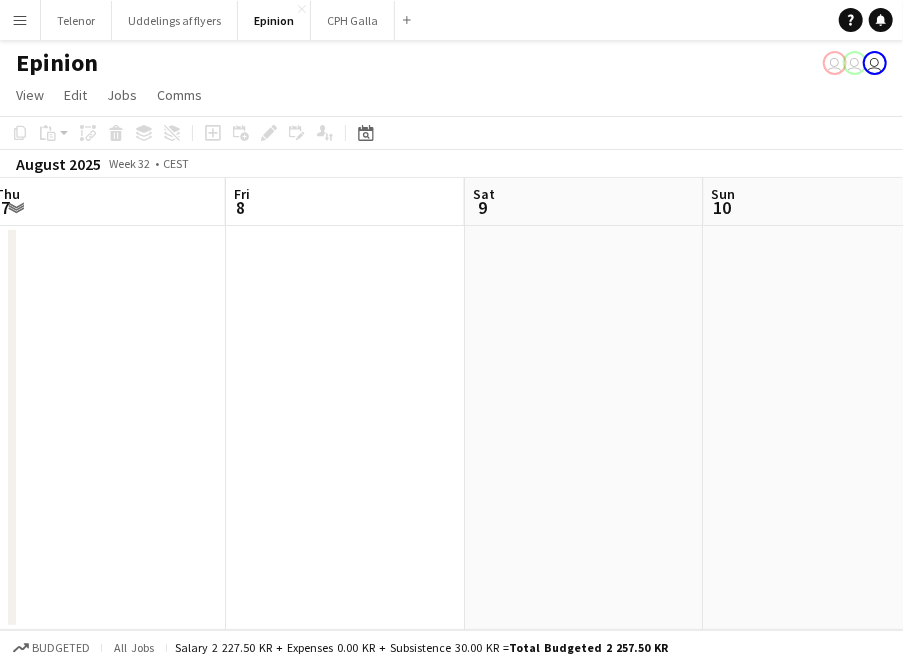 drag, startPoint x: 645, startPoint y: 527, endPoint x: 200, endPoint y: 521, distance: 445.04044 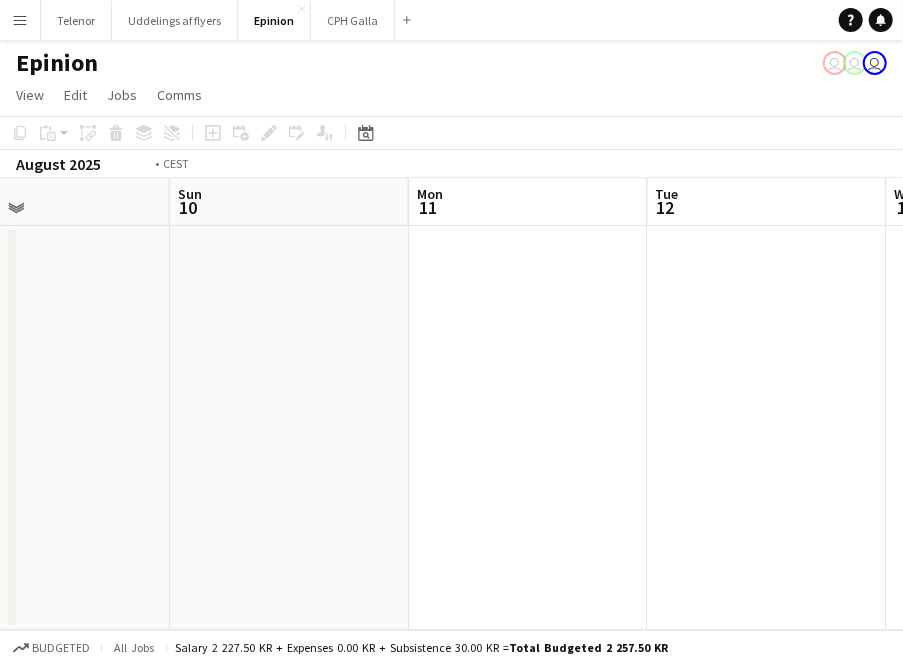 drag, startPoint x: 658, startPoint y: 518, endPoint x: 125, endPoint y: 553, distance: 534.14795 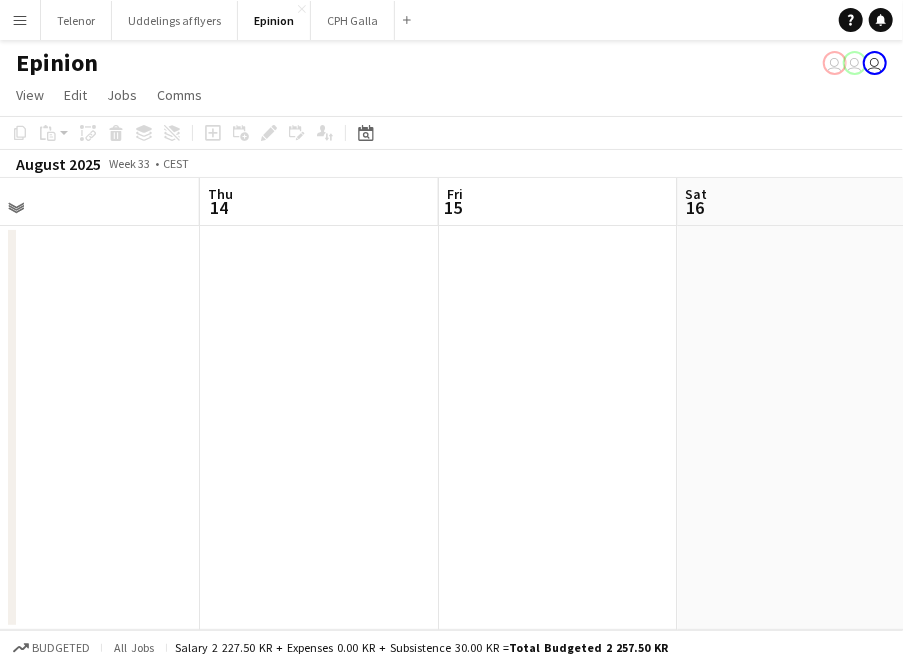 drag, startPoint x: 602, startPoint y: 493, endPoint x: 151, endPoint y: 527, distance: 452.2798 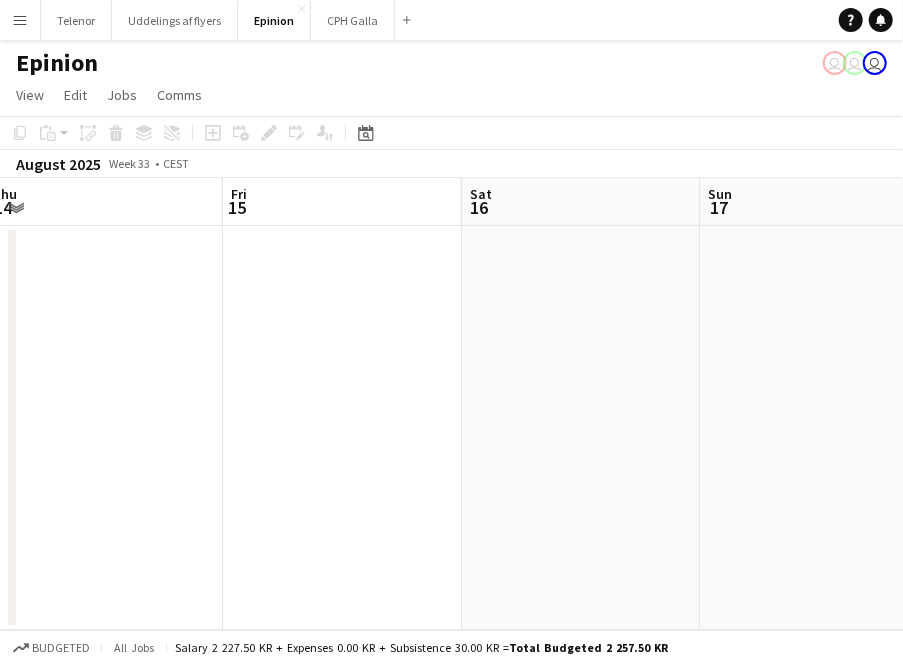 drag, startPoint x: 564, startPoint y: 487, endPoint x: 172, endPoint y: 530, distance: 394.35138 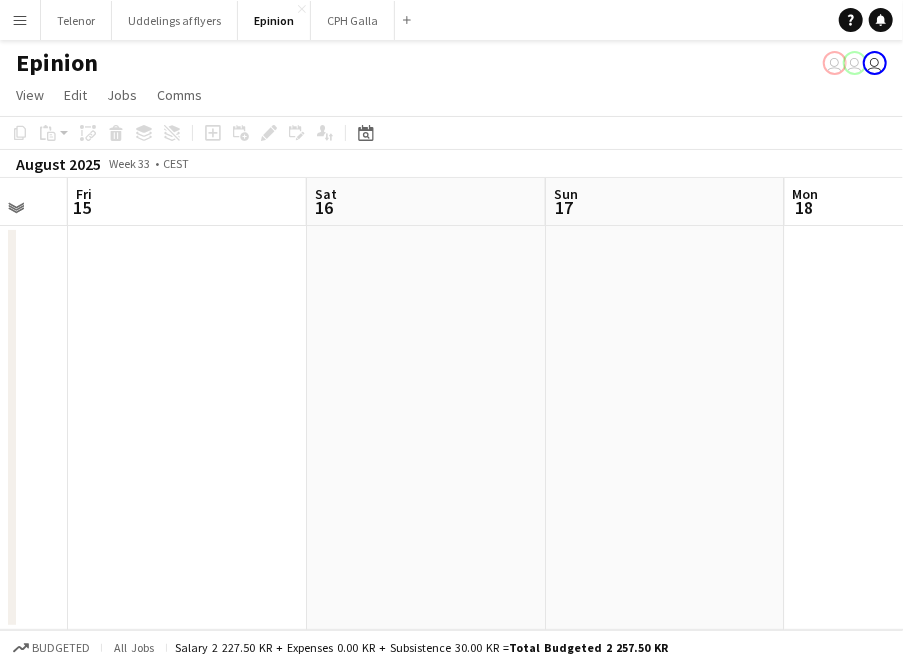 drag, startPoint x: 539, startPoint y: 493, endPoint x: 65, endPoint y: 531, distance: 475.52075 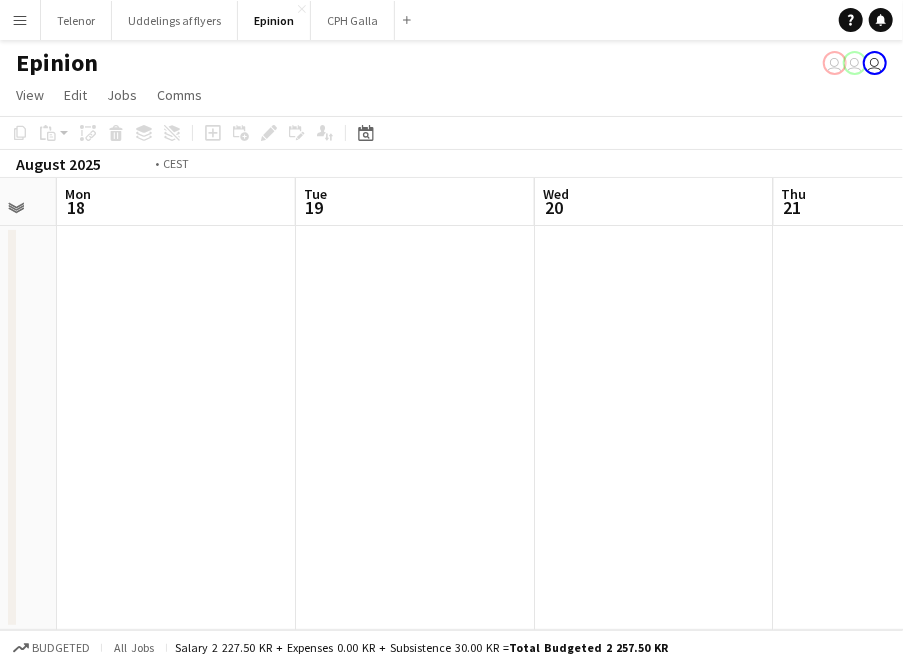 drag, startPoint x: 680, startPoint y: 419, endPoint x: 159, endPoint y: 483, distance: 524.9162 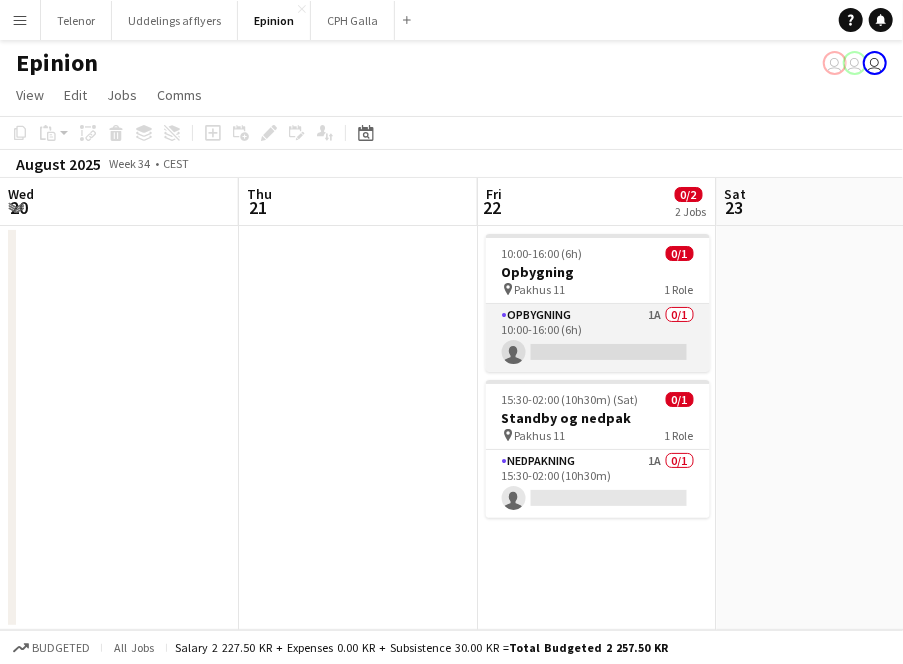 click on "Opbygning   1A   0/1   10:00-16:00 (6h)
single-neutral-actions" at bounding box center (598, 338) 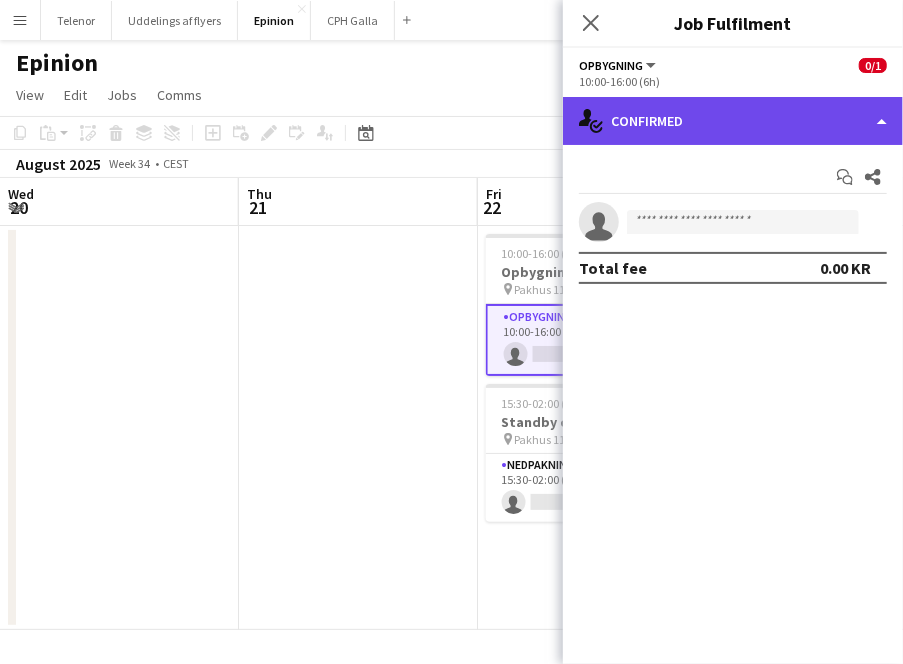 click on "single-neutral-actions-check-2
Confirmed" 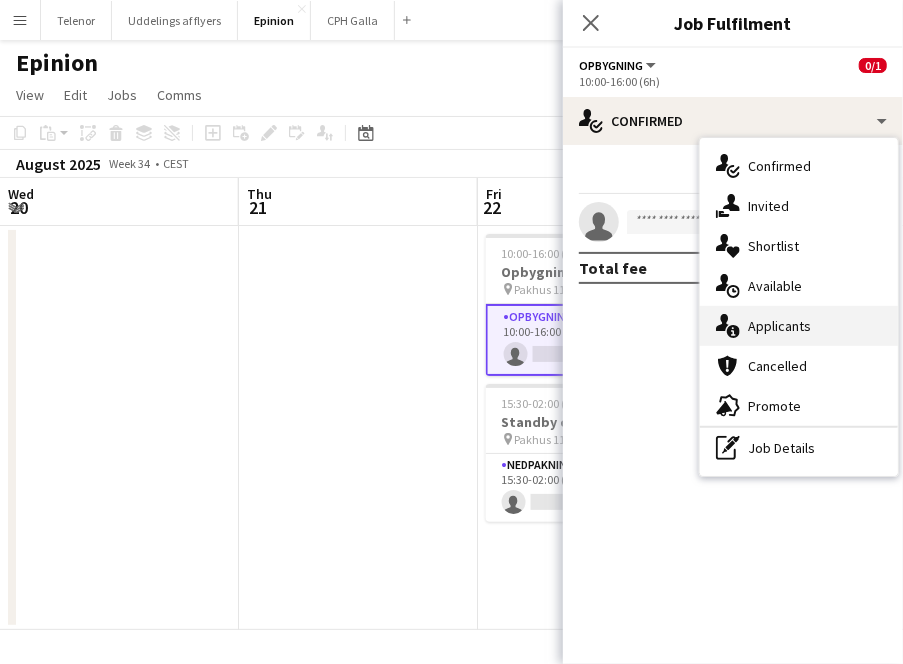 click on "single-neutral-actions-information
Applicants" at bounding box center (799, 326) 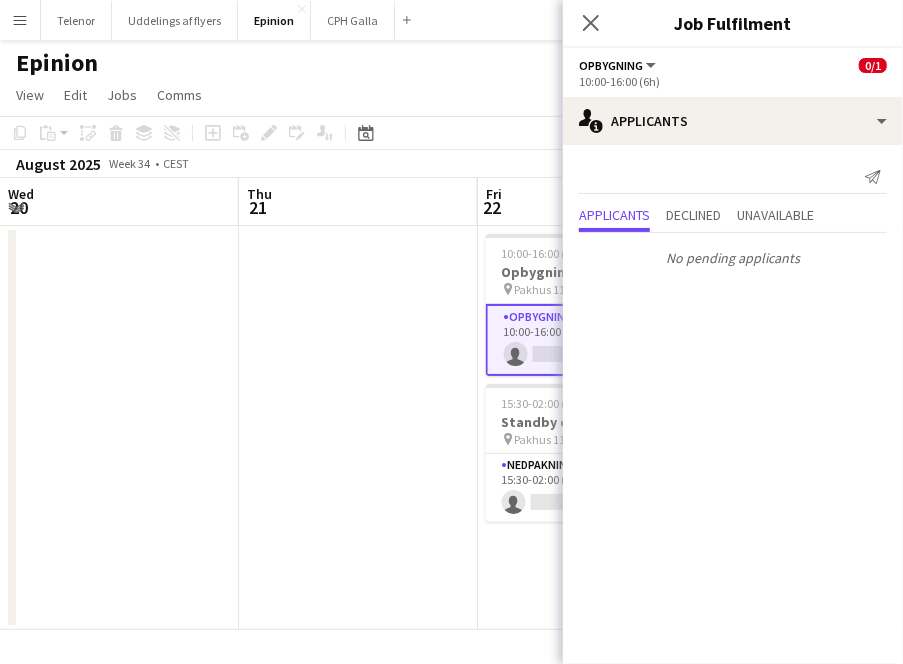 click at bounding box center (358, 428) 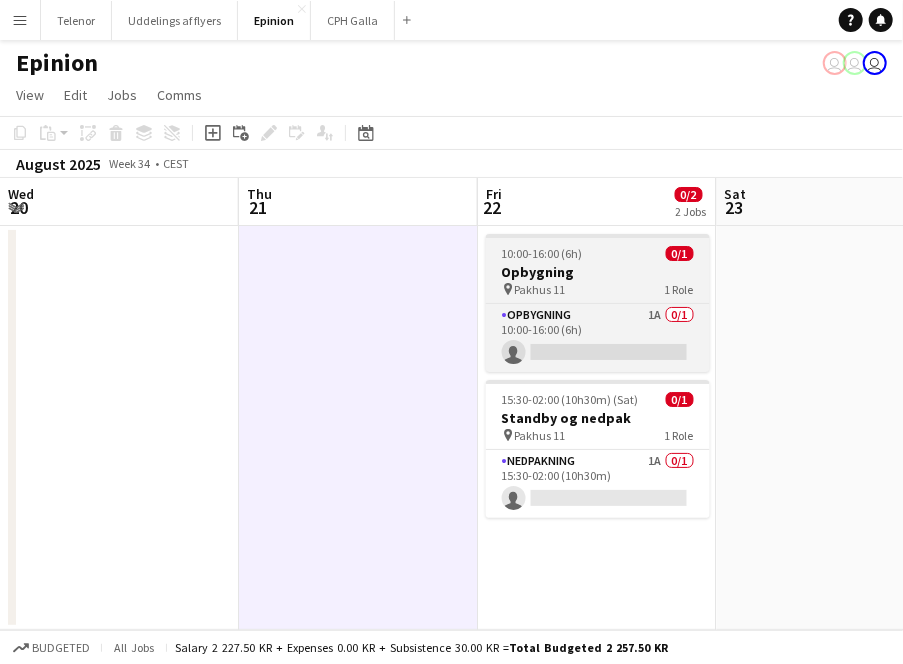 click on "pin
Pakhus 11   1 Role" at bounding box center (598, 289) 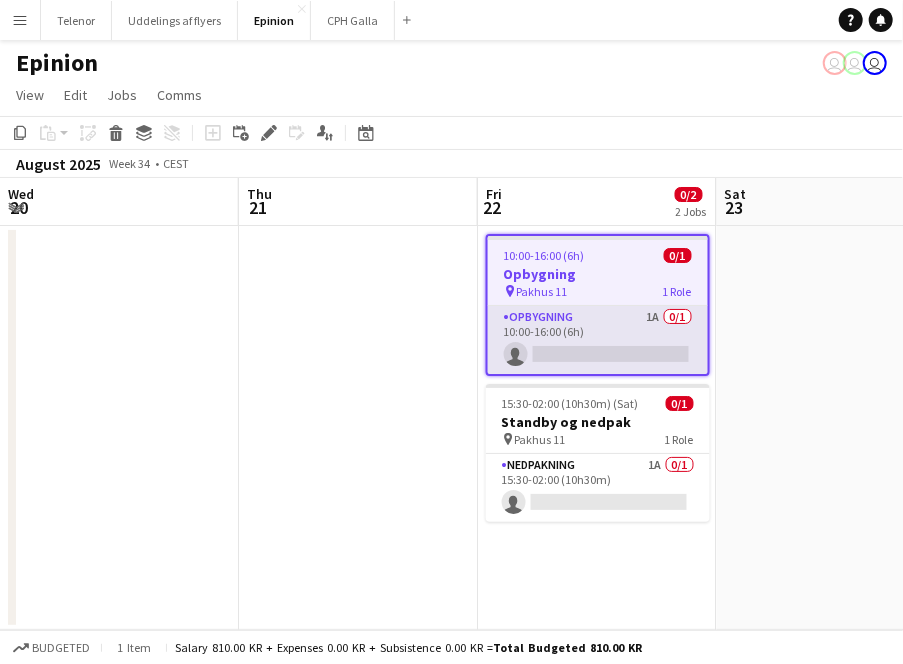 click on "Opbygning   1A   0/1   10:00-16:00 (6h)
single-neutral-actions" at bounding box center (598, 340) 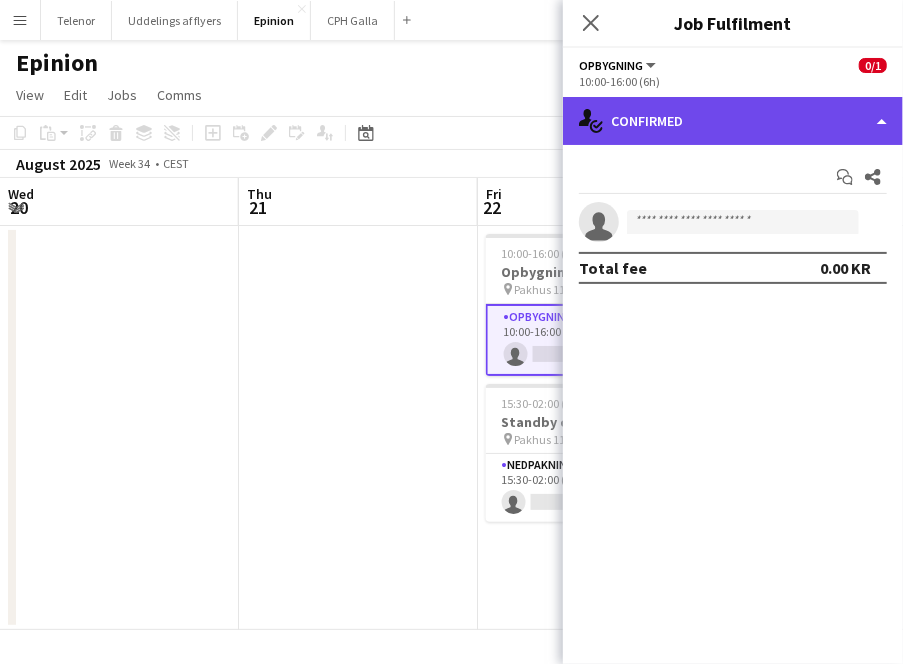 click on "single-neutral-actions-check-2
Confirmed" 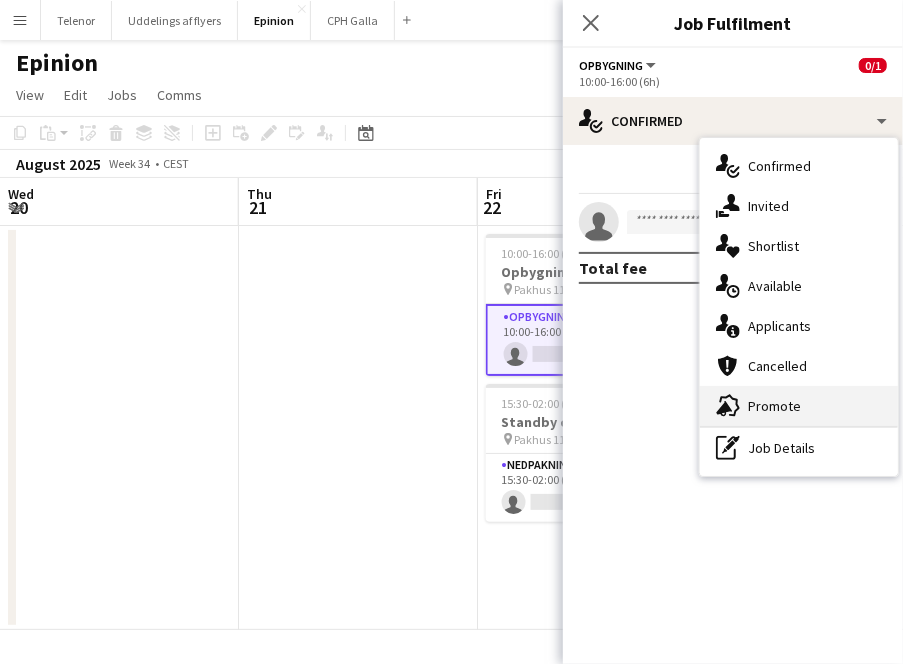 click on "advertising-megaphone
Promote" at bounding box center [799, 406] 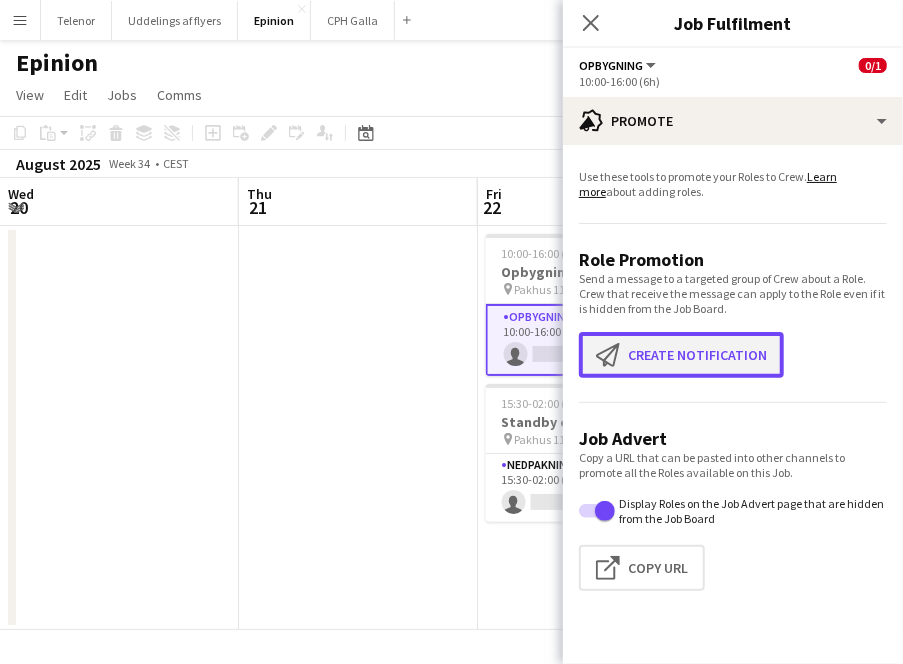 click on "Create notification
Create notification" at bounding box center (681, 355) 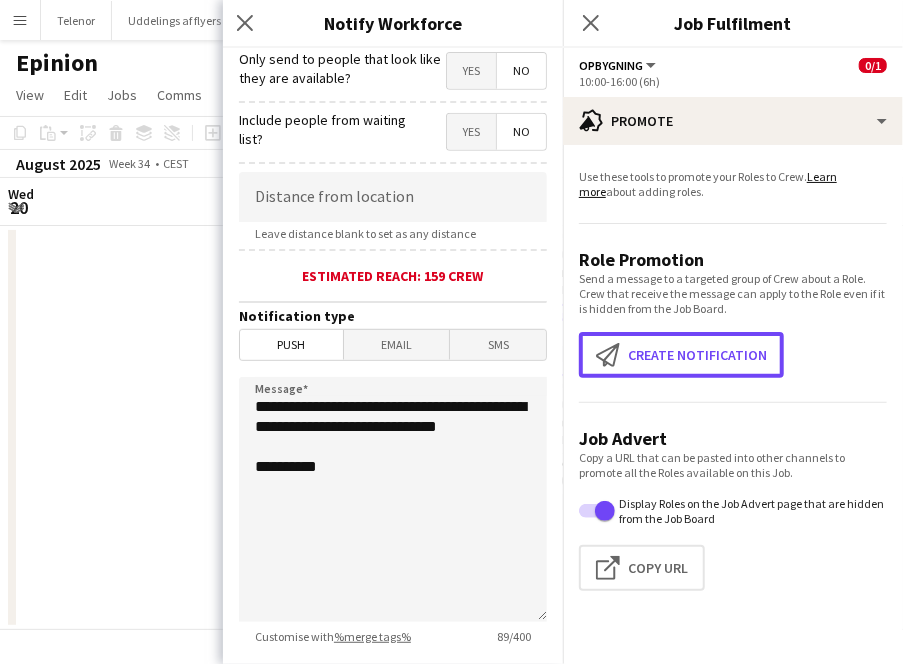 scroll, scrollTop: 312, scrollLeft: 0, axis: vertical 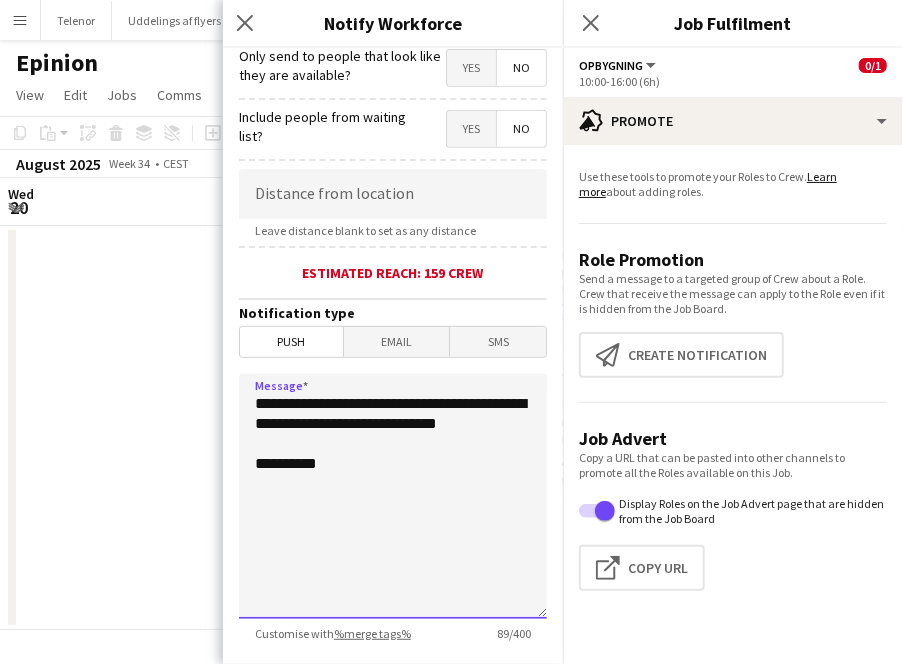 click on "**********" at bounding box center (393, 496) 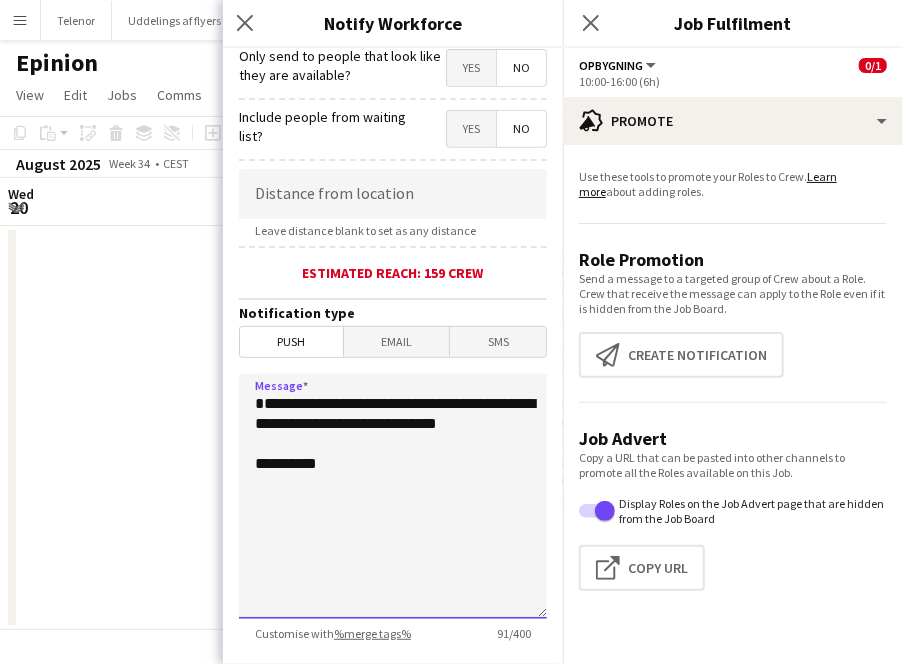 drag, startPoint x: 363, startPoint y: 464, endPoint x: 252, endPoint y: 427, distance: 117.00427 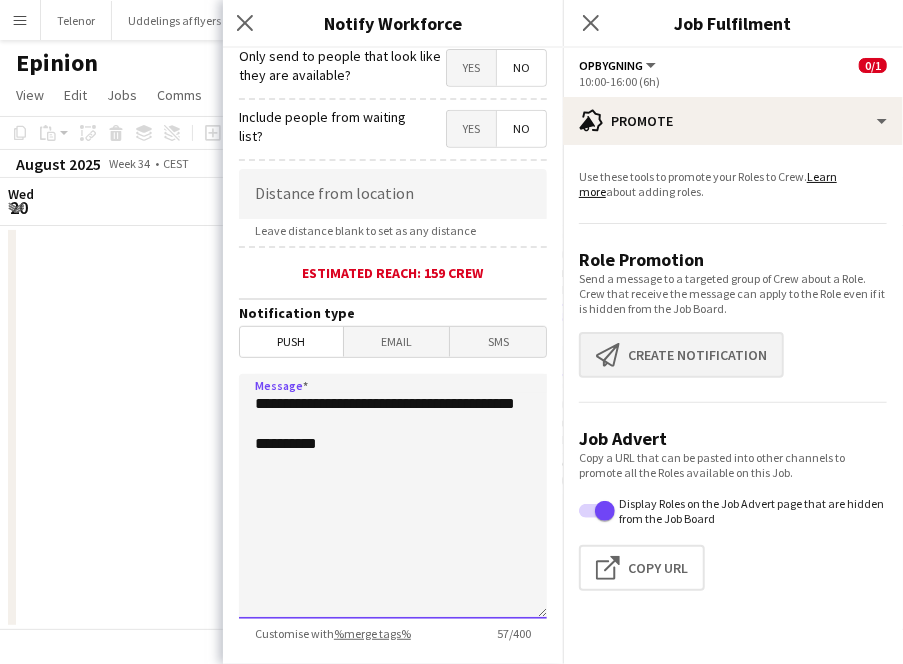 type on "**********" 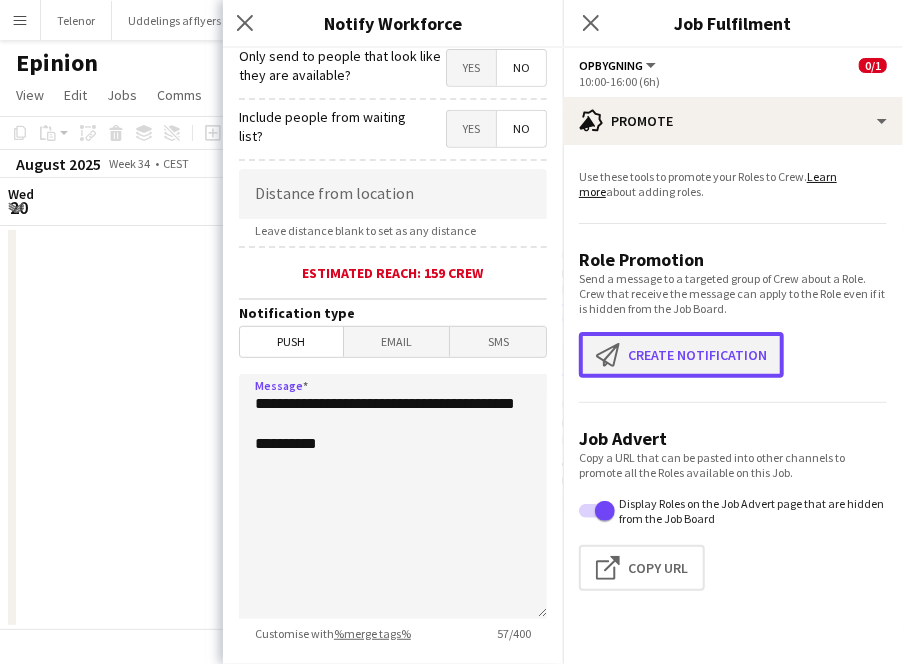 click on "Create notification
Create notification" at bounding box center (681, 355) 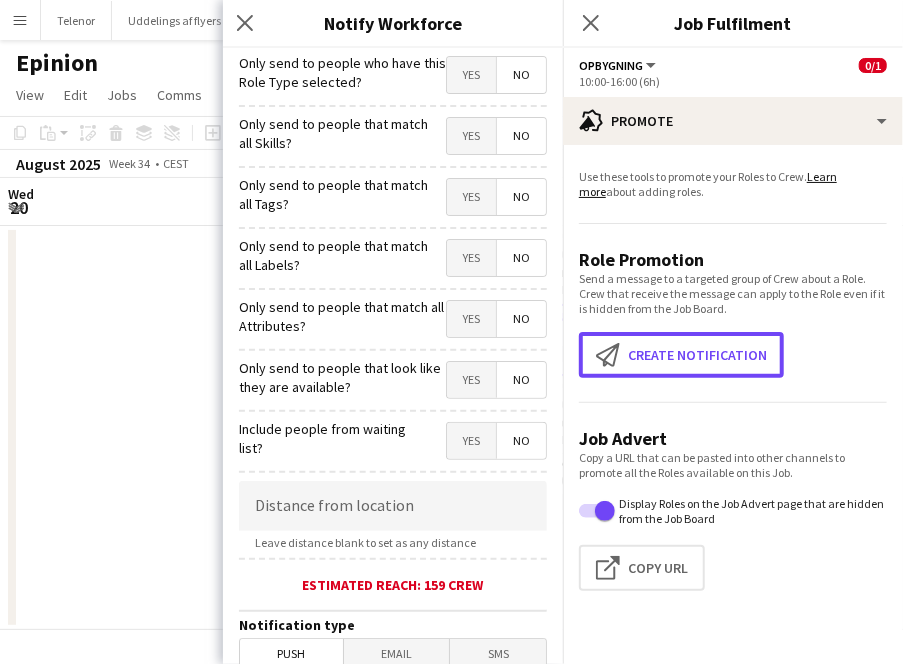 scroll, scrollTop: 437, scrollLeft: 0, axis: vertical 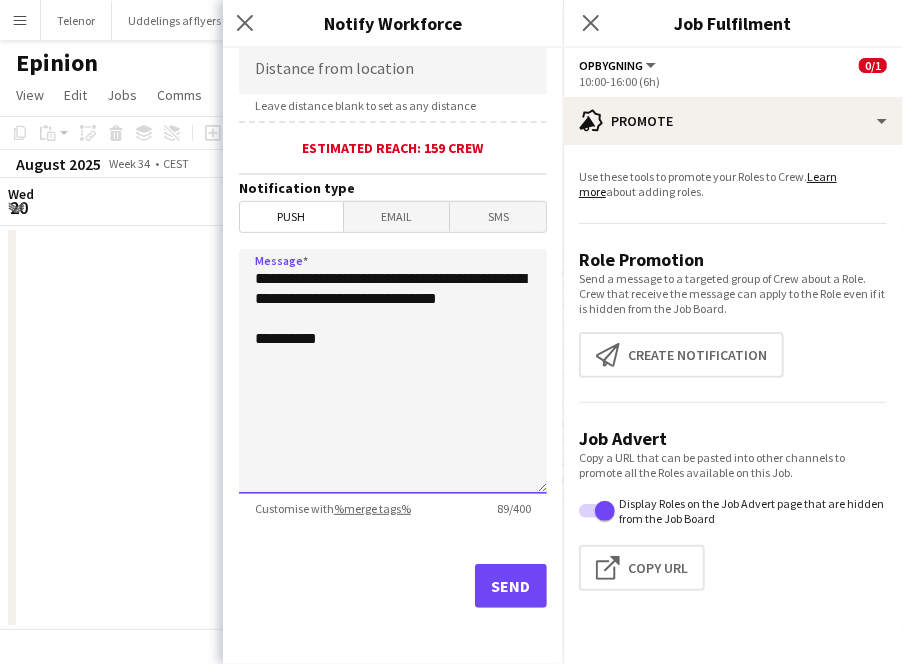 drag, startPoint x: 268, startPoint y: 293, endPoint x: 158, endPoint y: 260, distance: 114.84337 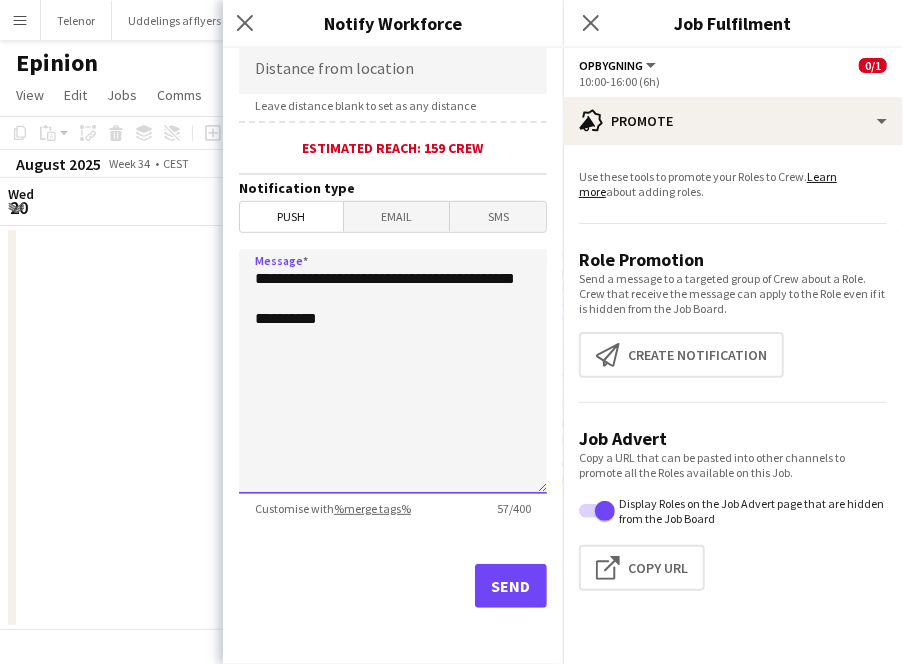 type on "**********" 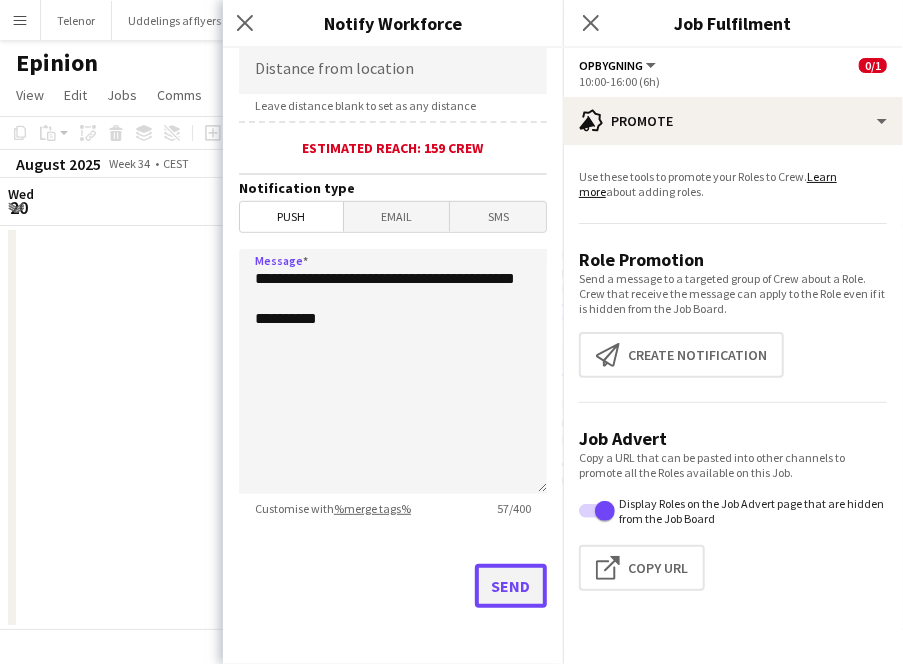 click on "Send" 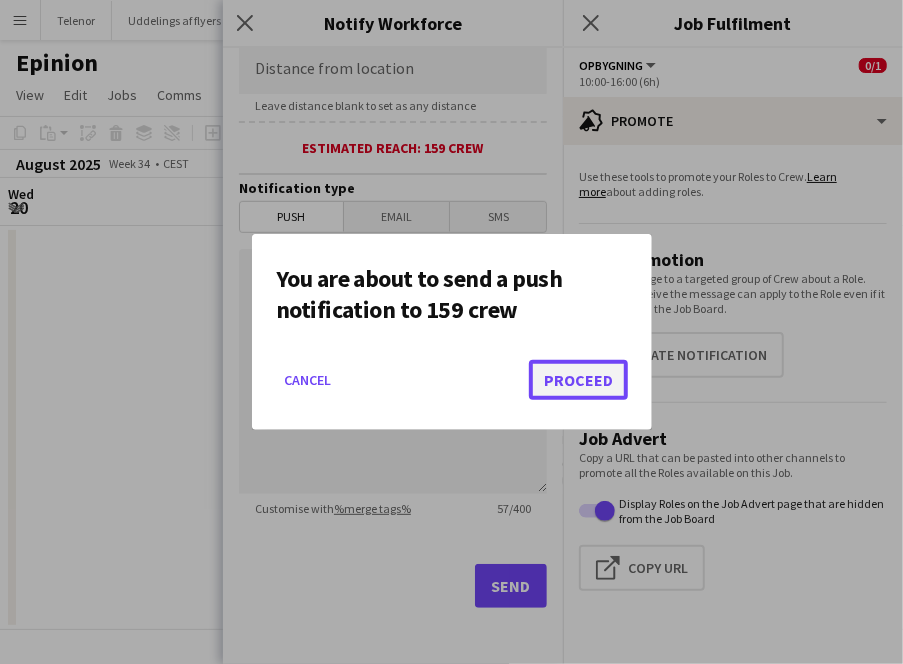 click on "Proceed" 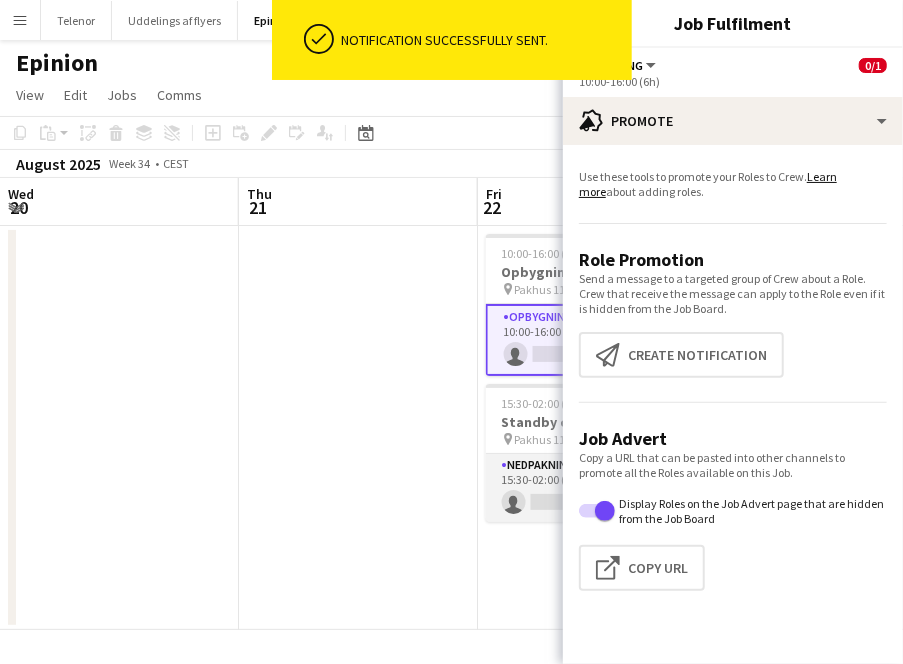 click on "Nedpakning   1A   0/1   15:30-02:00 (10h30m)
single-neutral-actions" at bounding box center [598, 488] 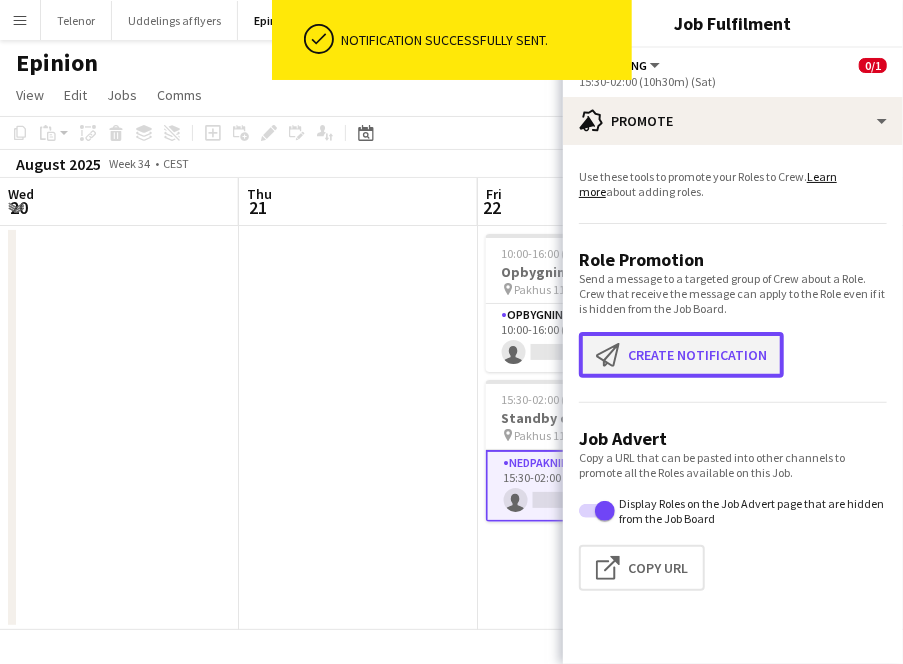 click on "Create notification
Create notification" at bounding box center [681, 355] 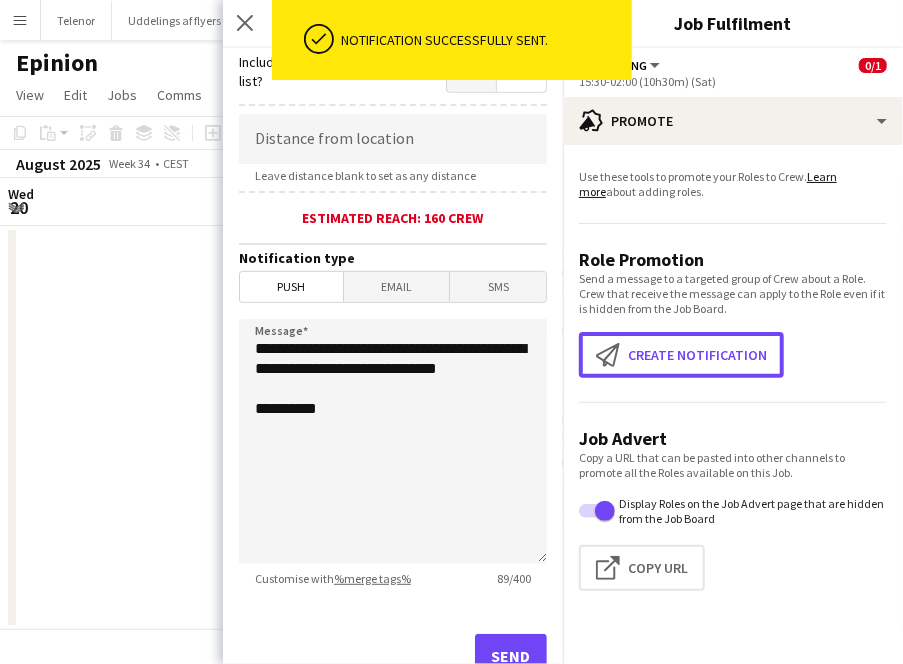 scroll, scrollTop: 437, scrollLeft: 0, axis: vertical 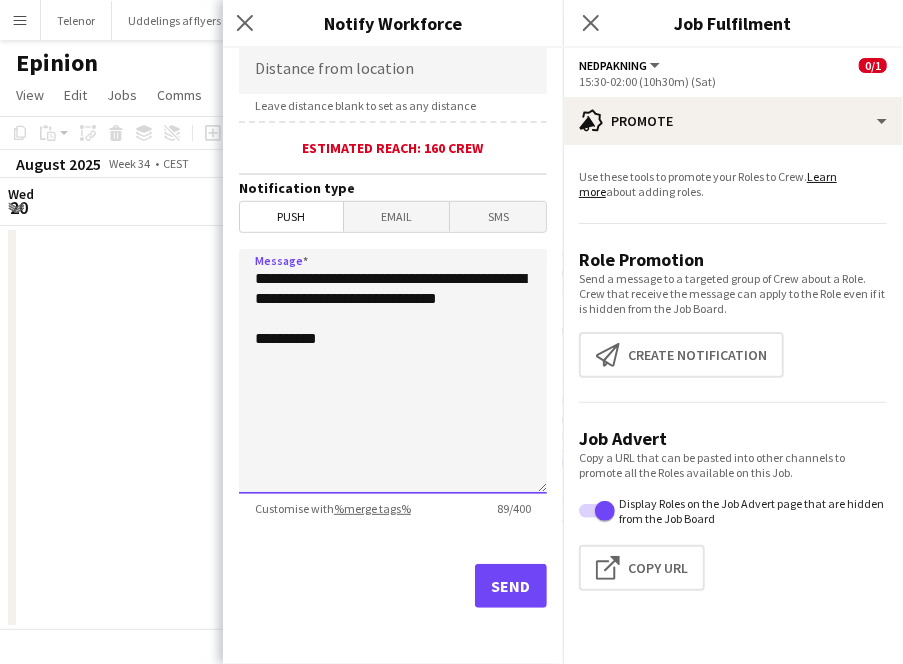 drag, startPoint x: 366, startPoint y: 309, endPoint x: 202, endPoint y: 263, distance: 170.32909 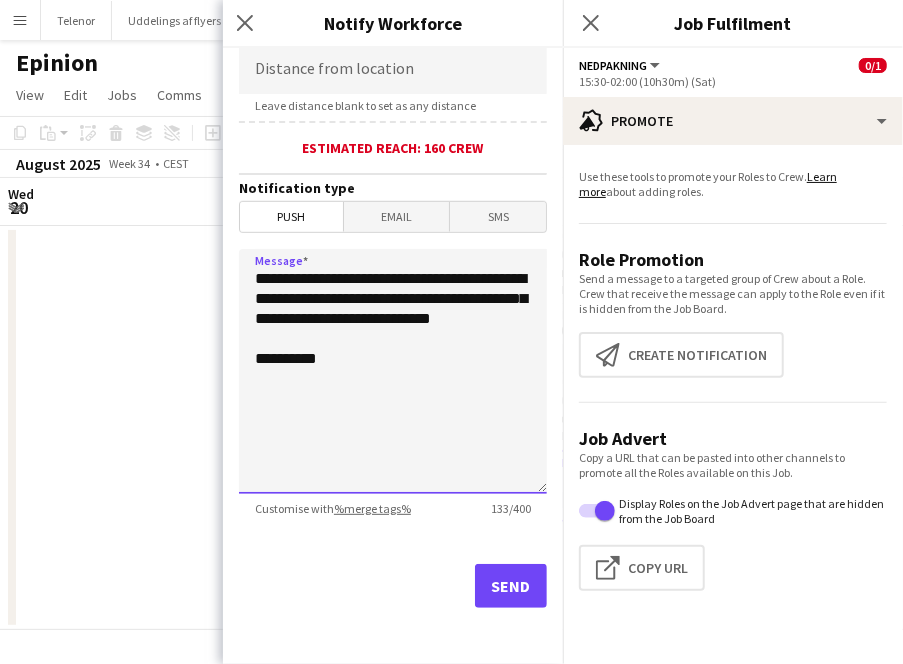 type on "**********" 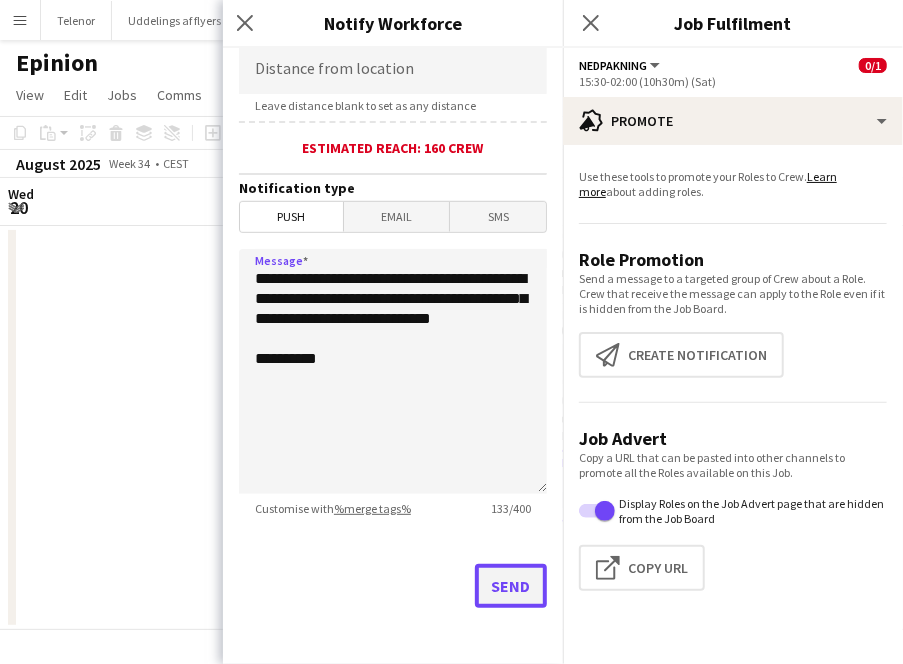 click on "Send" 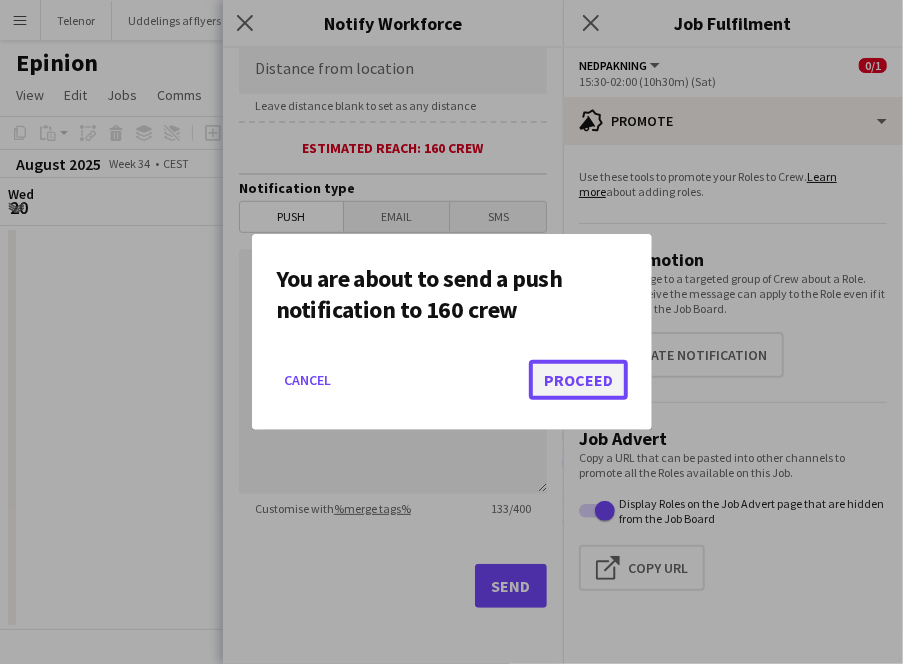 click on "Proceed" 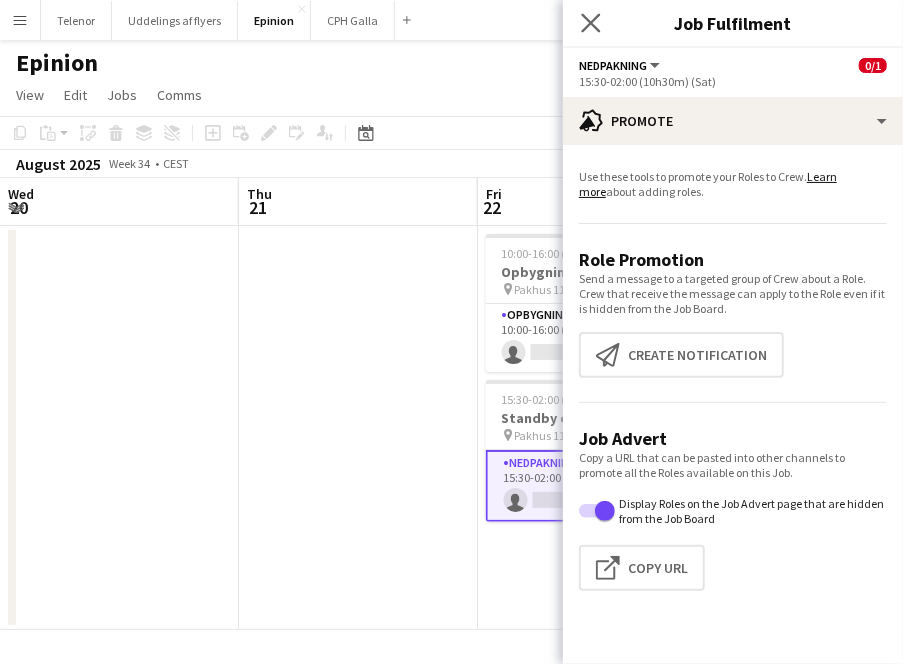click on "Close pop-in" 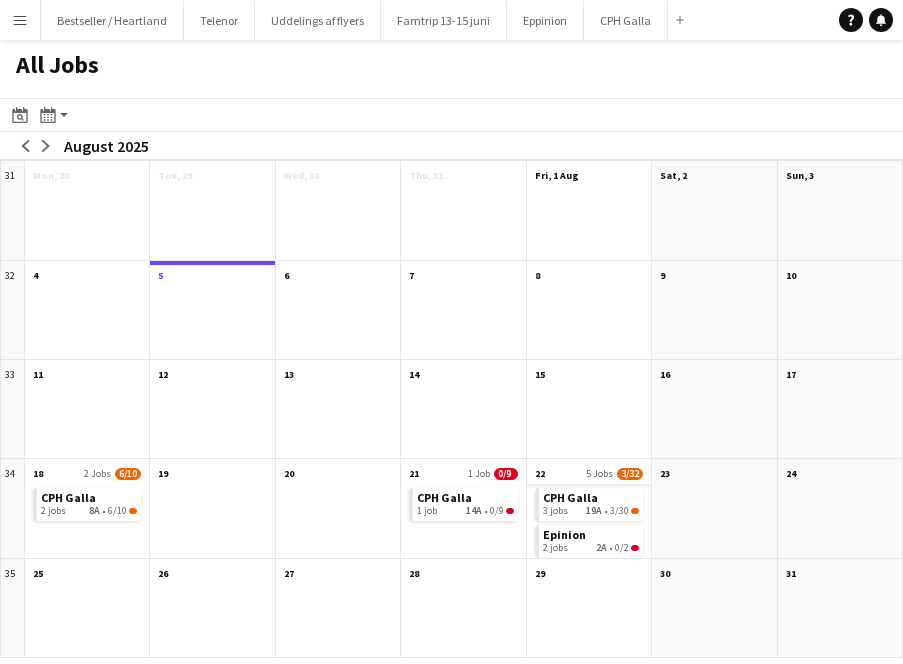 scroll, scrollTop: 0, scrollLeft: 0, axis: both 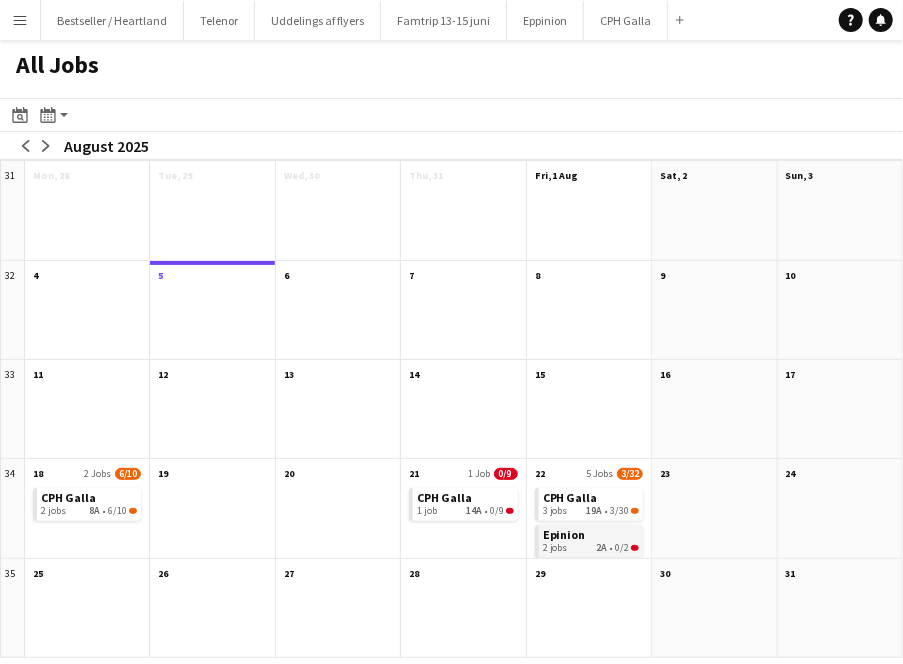 click on "2 jobs   2A   •   0/2" 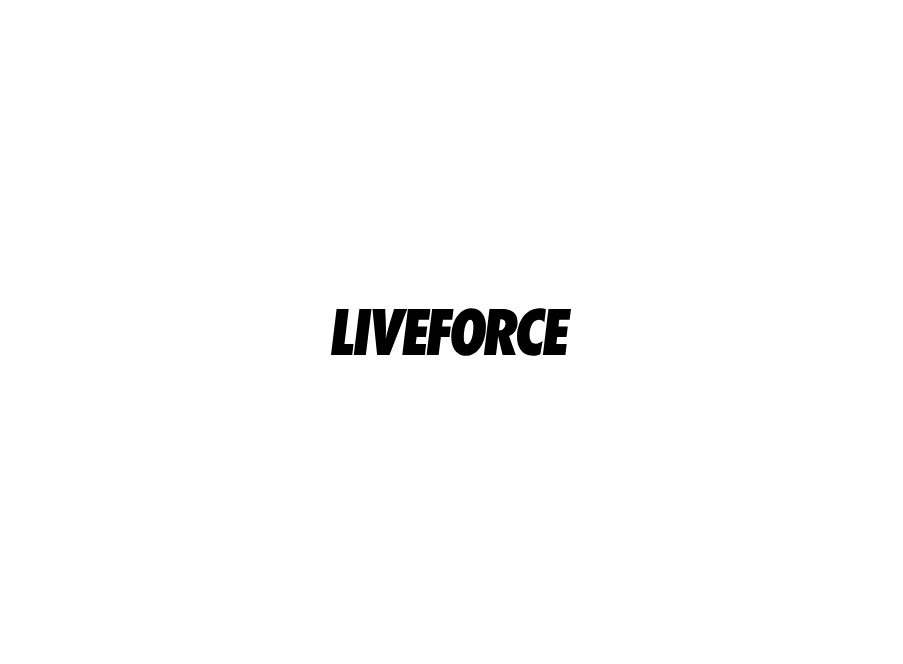 scroll, scrollTop: 0, scrollLeft: 0, axis: both 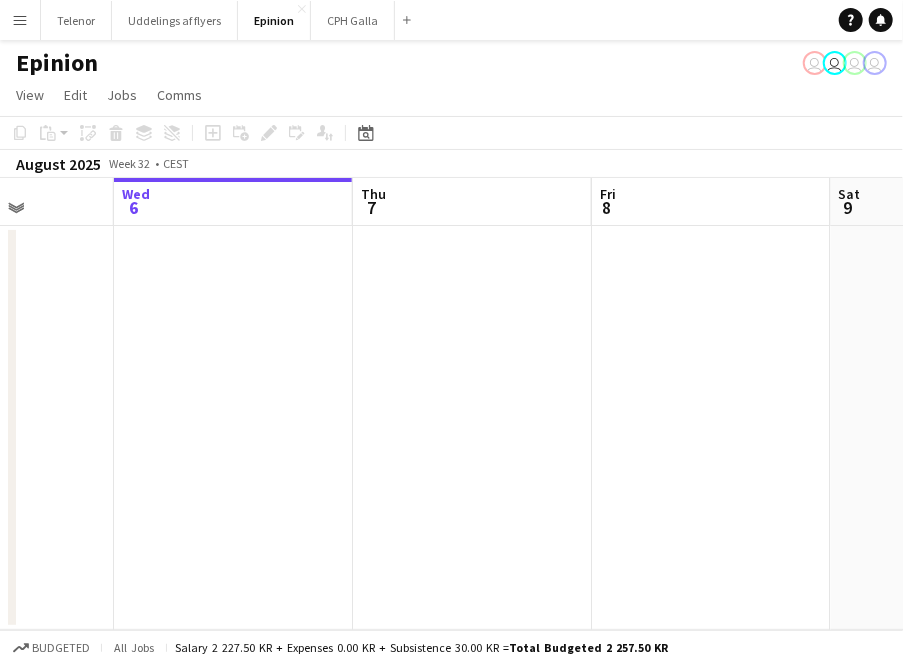 drag, startPoint x: 95, startPoint y: 443, endPoint x: 58, endPoint y: 440, distance: 37.12142 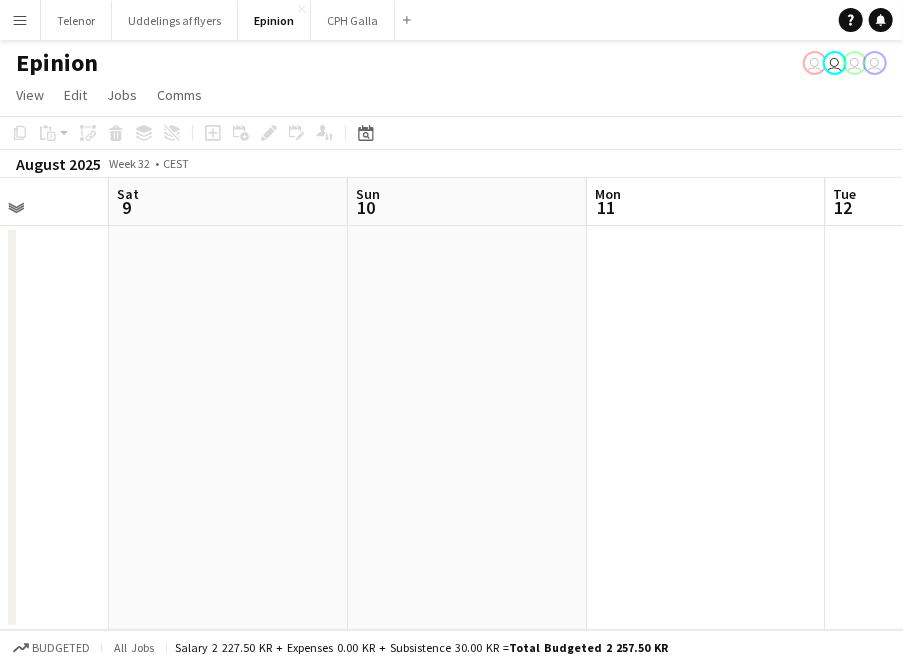 drag, startPoint x: 8, startPoint y: 471, endPoint x: -121, endPoint y: 466, distance: 129.09686 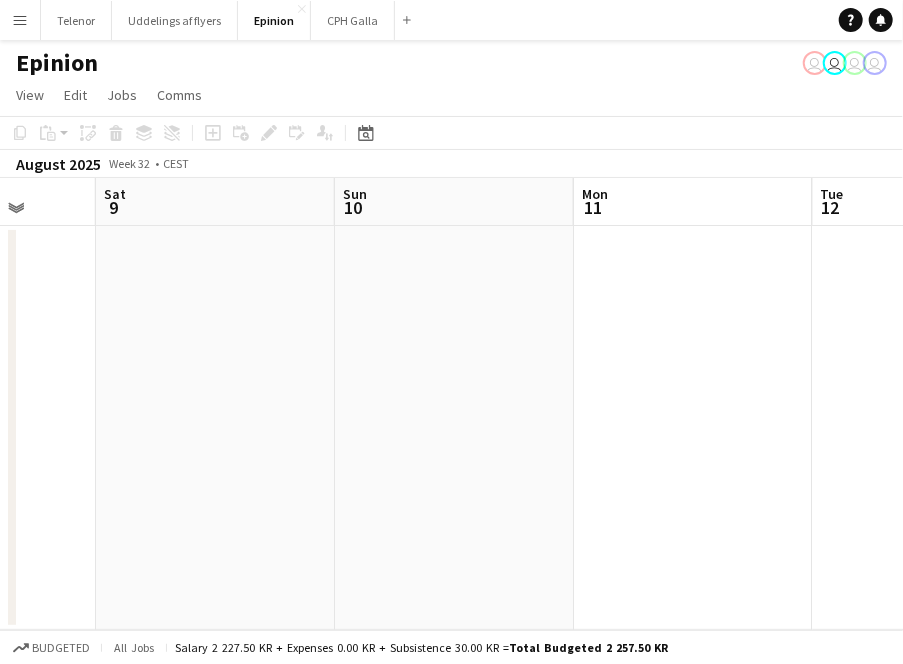 drag, startPoint x: 536, startPoint y: 370, endPoint x: 79, endPoint y: 391, distance: 457.48224 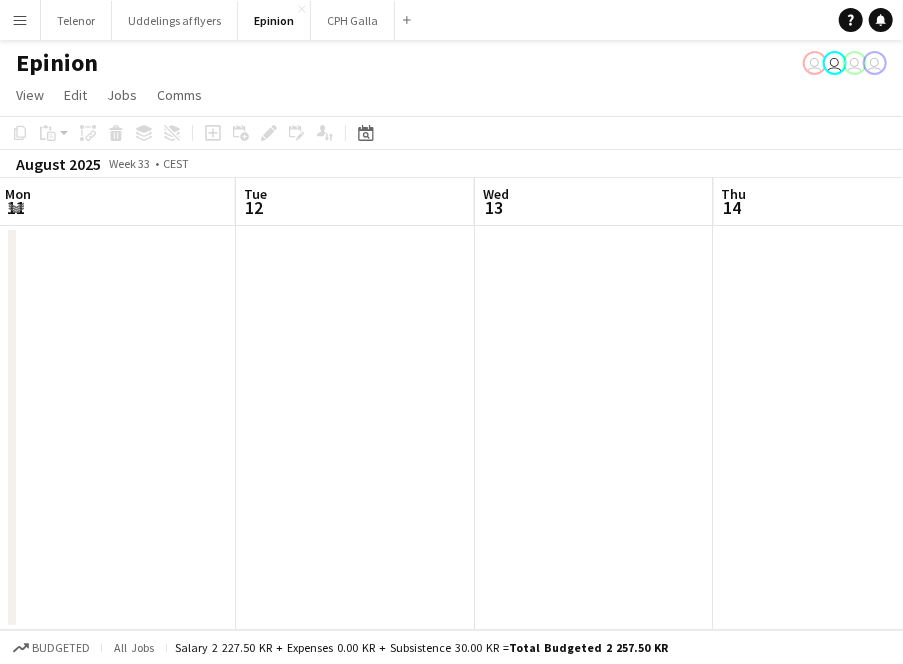 drag, startPoint x: 584, startPoint y: 381, endPoint x: 167, endPoint y: 397, distance: 417.30685 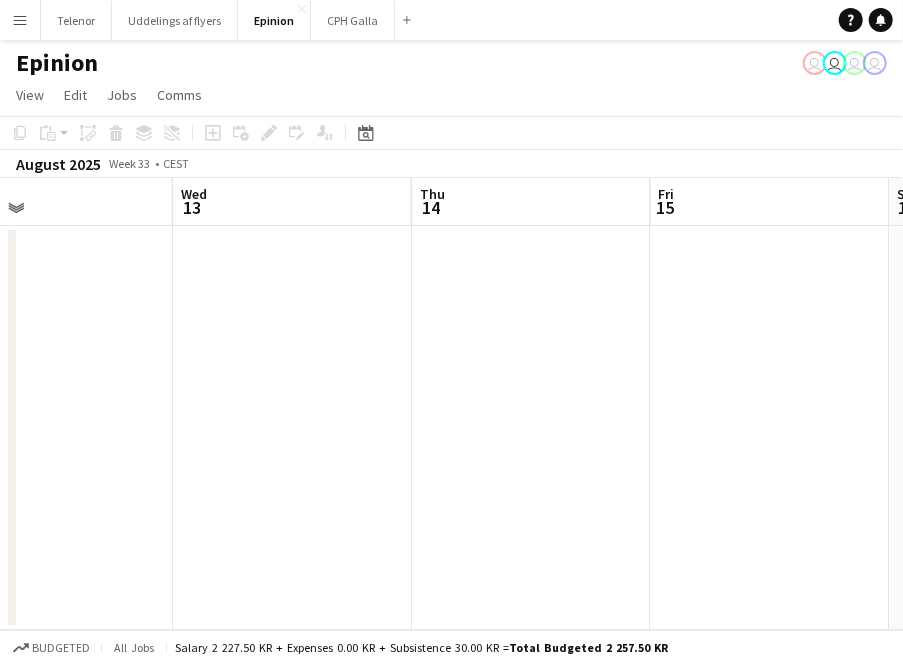 drag, startPoint x: 476, startPoint y: 353, endPoint x: 161, endPoint y: 388, distance: 316.93848 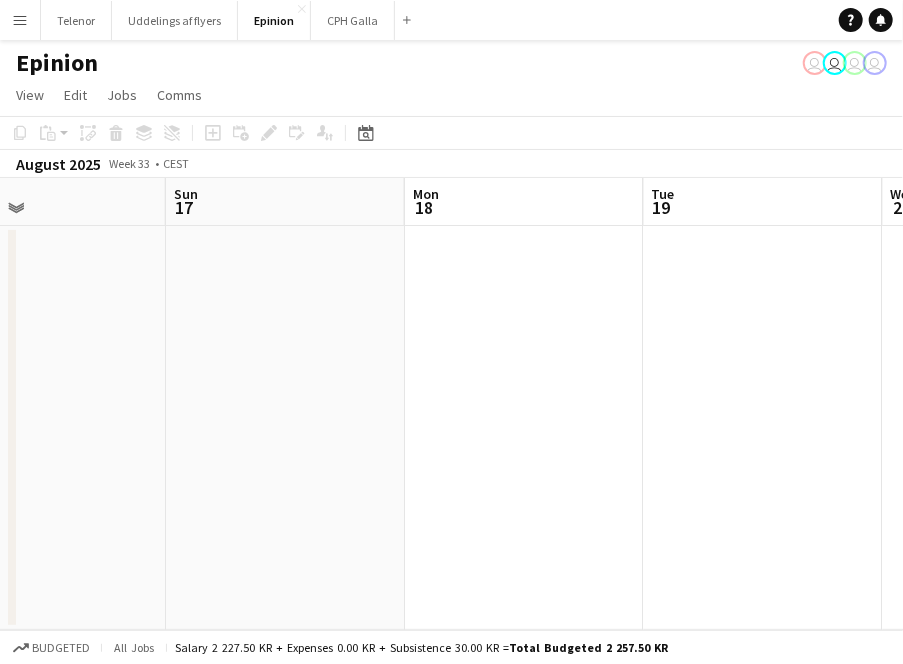 drag, startPoint x: 368, startPoint y: 397, endPoint x: 114, endPoint y: 393, distance: 254.0315 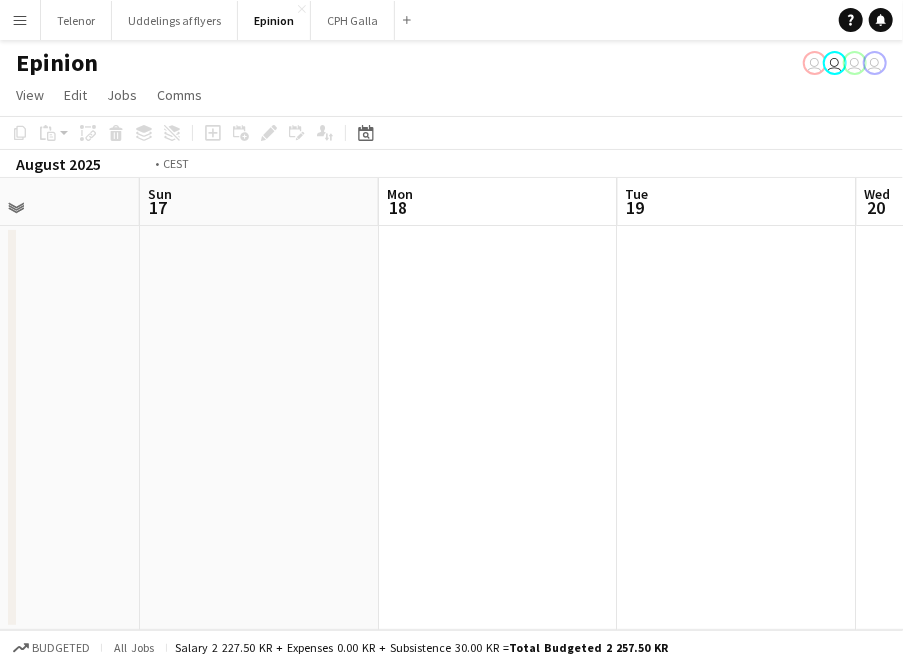 drag, startPoint x: 604, startPoint y: 358, endPoint x: 118, endPoint y: 403, distance: 488.0789 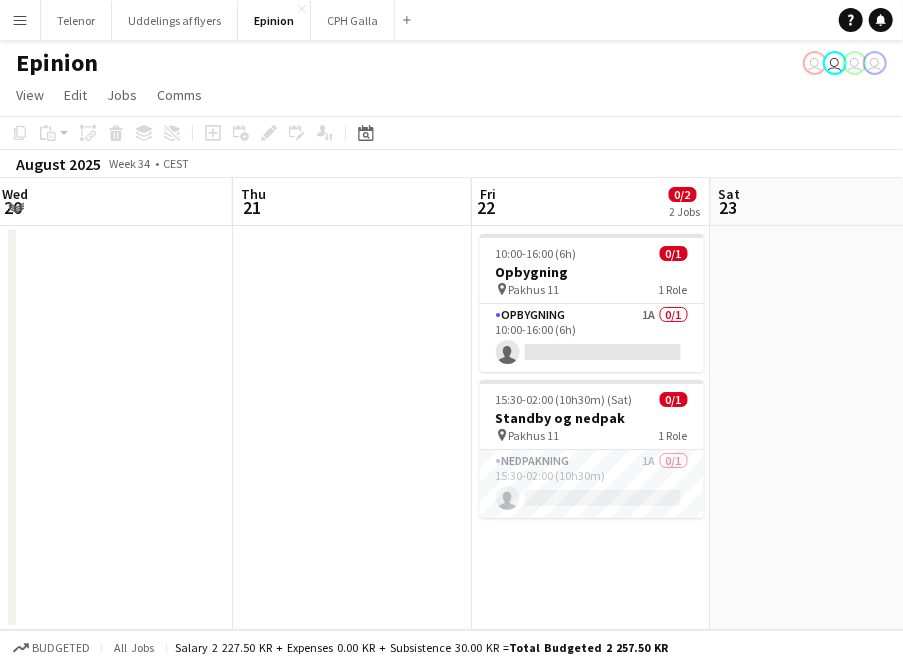drag, startPoint x: 697, startPoint y: 351, endPoint x: 340, endPoint y: 381, distance: 358.2583 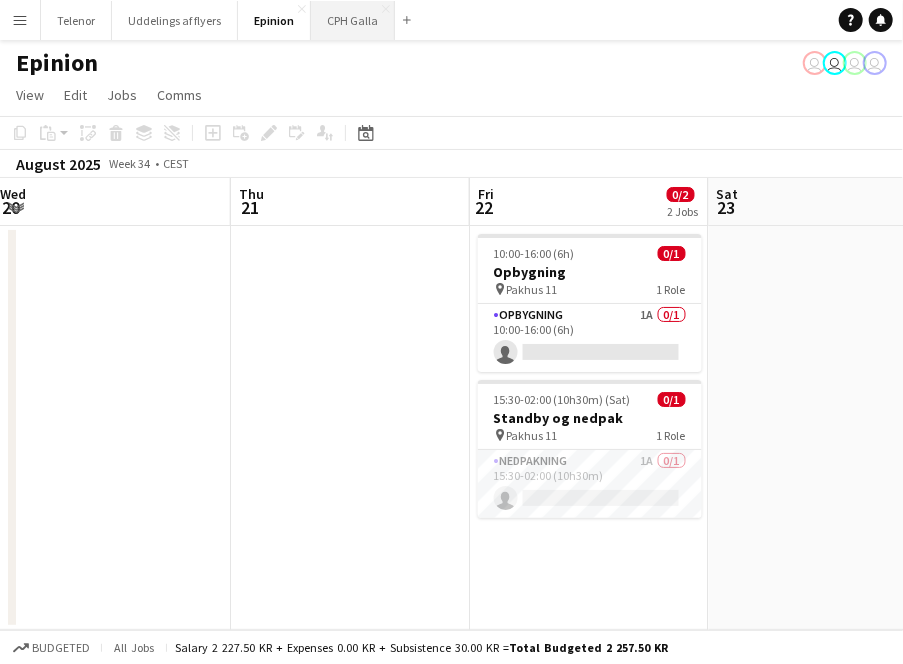 click on "CPH Galla
Close" at bounding box center [353, 20] 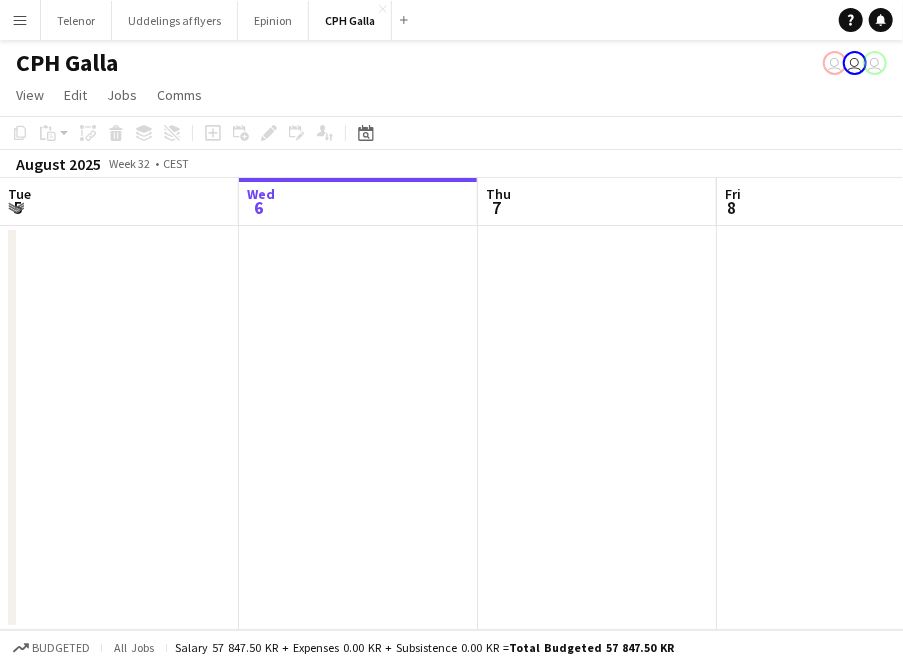 drag, startPoint x: 649, startPoint y: 298, endPoint x: 170, endPoint y: 307, distance: 479.08453 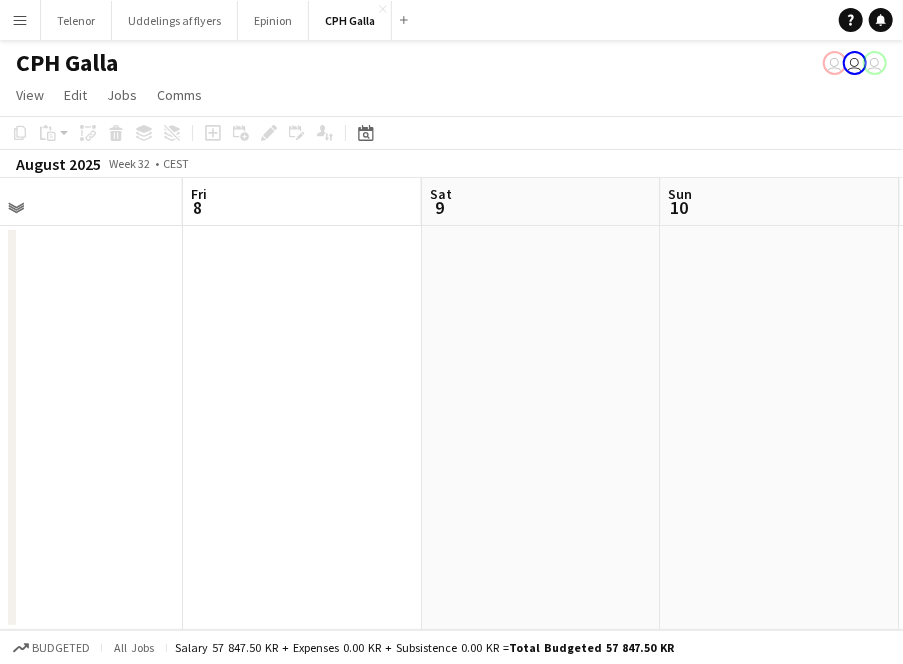 drag, startPoint x: 805, startPoint y: 309, endPoint x: 198, endPoint y: 301, distance: 607.05273 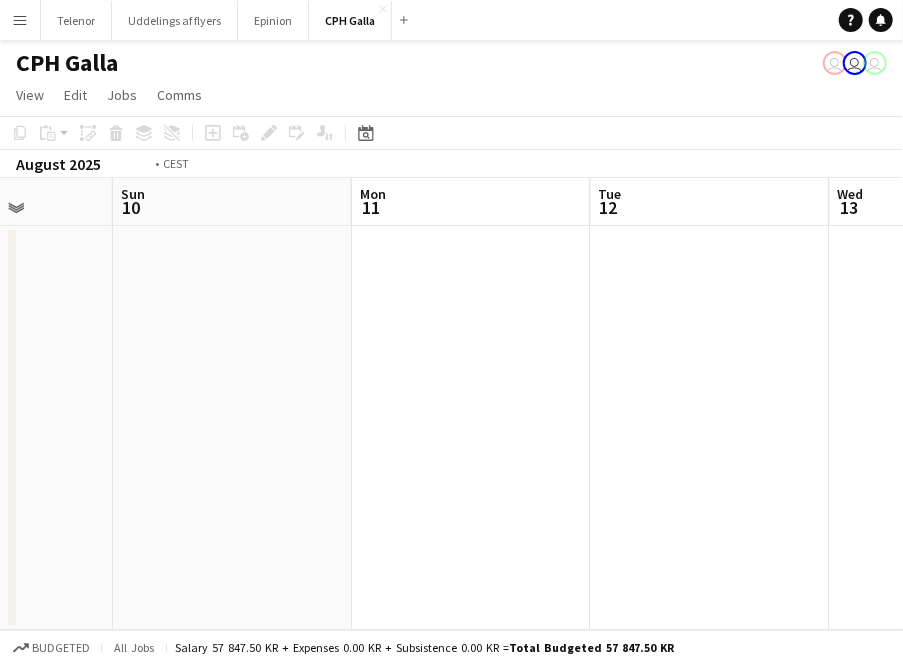 drag, startPoint x: 770, startPoint y: 303, endPoint x: 223, endPoint y: 255, distance: 549.102 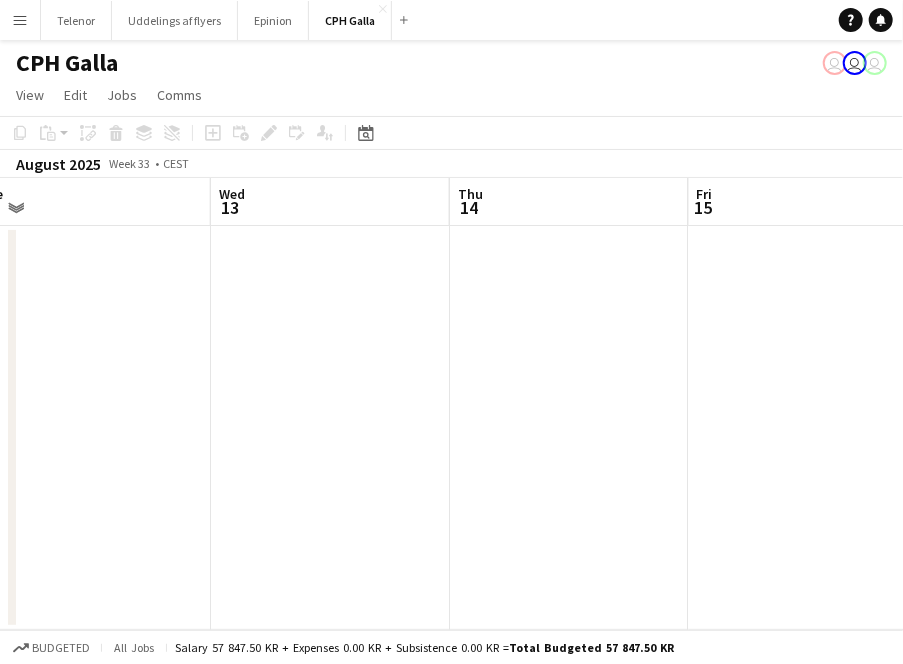 drag, startPoint x: 685, startPoint y: 271, endPoint x: 82, endPoint y: 309, distance: 604.19617 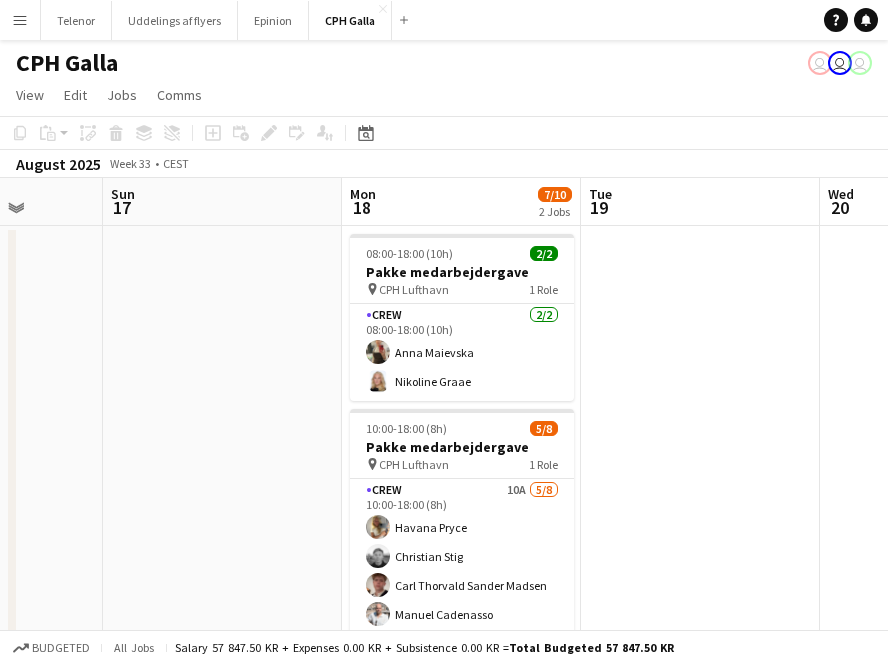drag, startPoint x: 686, startPoint y: 358, endPoint x: 133, endPoint y: 378, distance: 553.3616 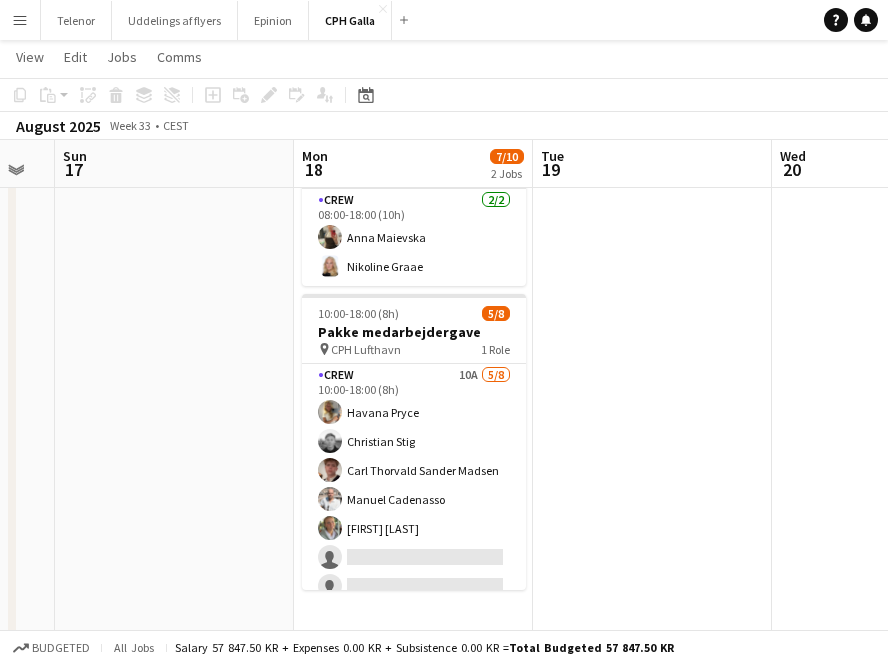 scroll, scrollTop: 112, scrollLeft: 0, axis: vertical 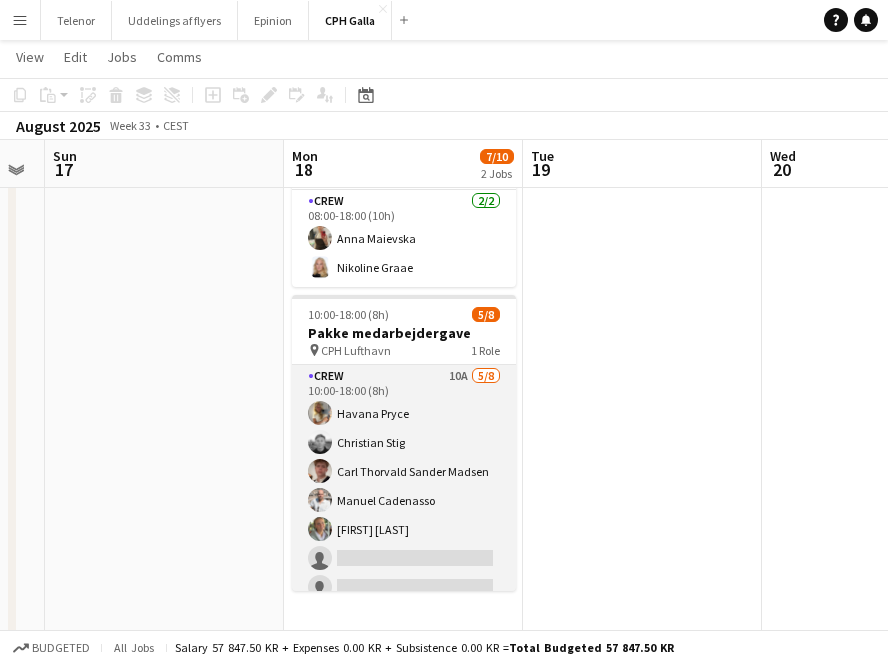 click on "Crew   10A   5/8   [TIME]-[TIME] ([DURATION])
[FIRST] [LAST] [FIRST] [LAST] [FIRST] [LAST] [FIRST] [LAST] [FIRST] [LAST]
single-neutral-actions
single-neutral-actions
single-neutral-actions" at bounding box center (404, 500) 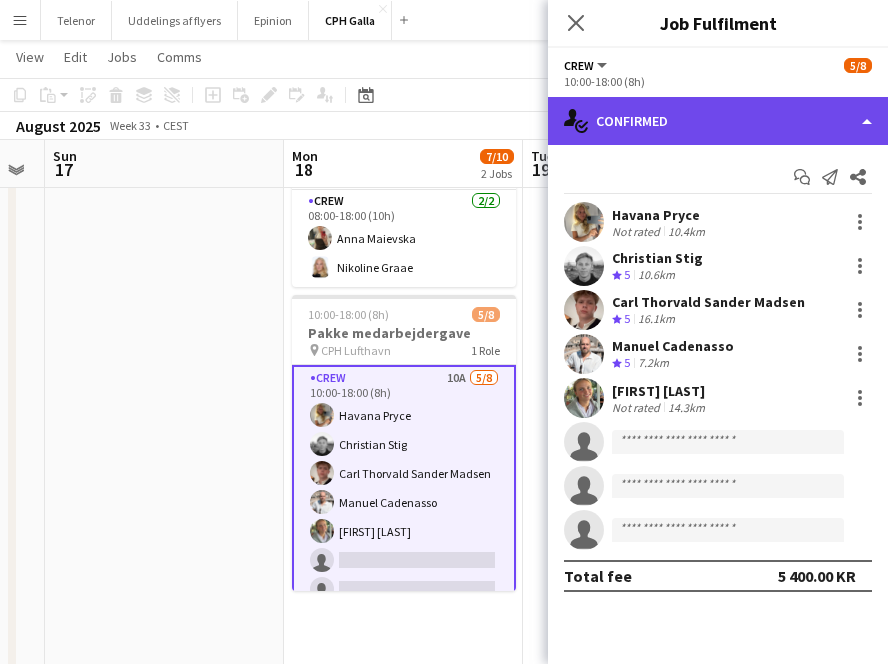 click on "single-neutral-actions-check-2
Confirmed" 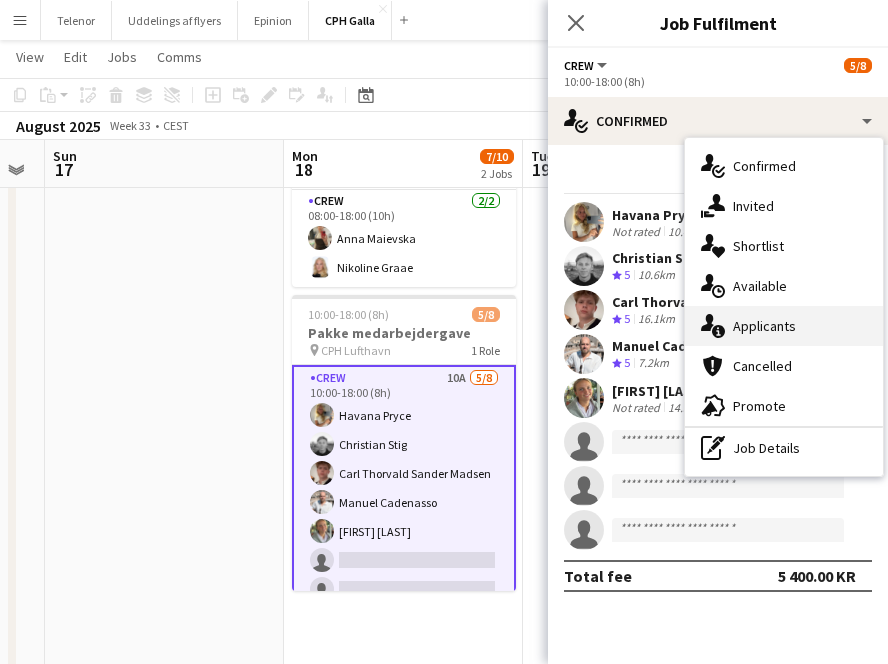 click on "single-neutral-actions-information
Applicants" at bounding box center (784, 326) 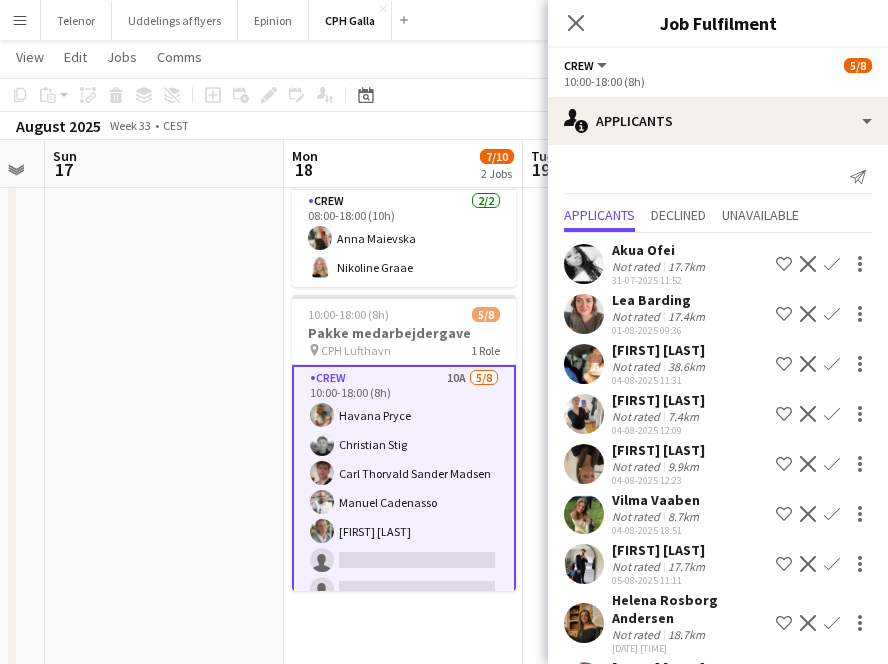 scroll, scrollTop: 78, scrollLeft: 0, axis: vertical 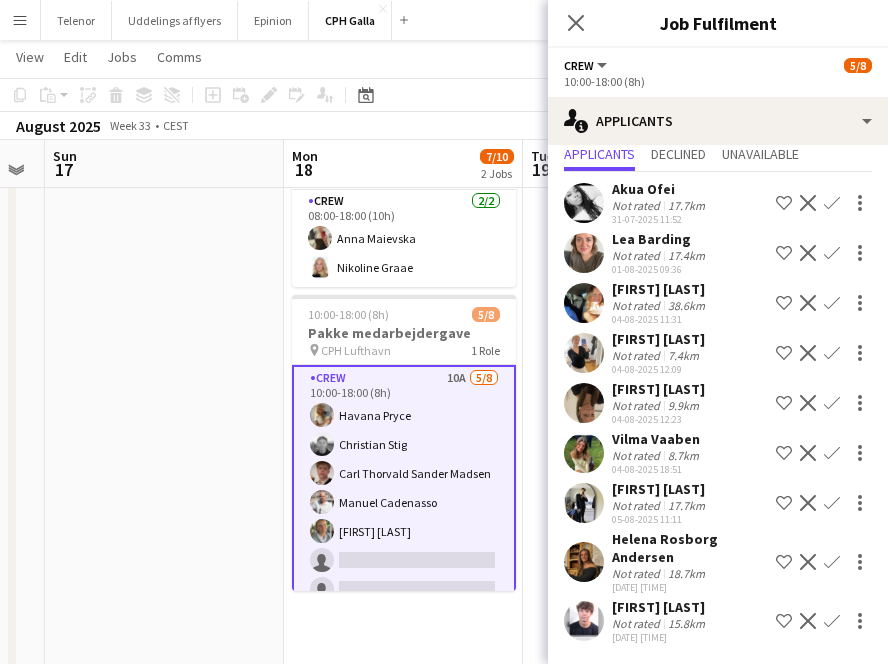 click on "Confirm" 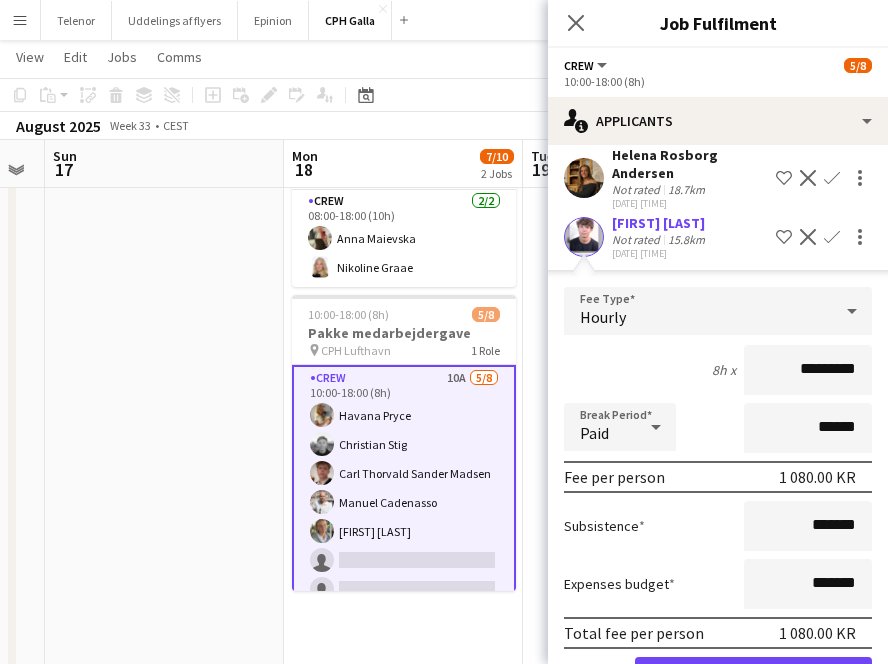 scroll, scrollTop: 514, scrollLeft: 0, axis: vertical 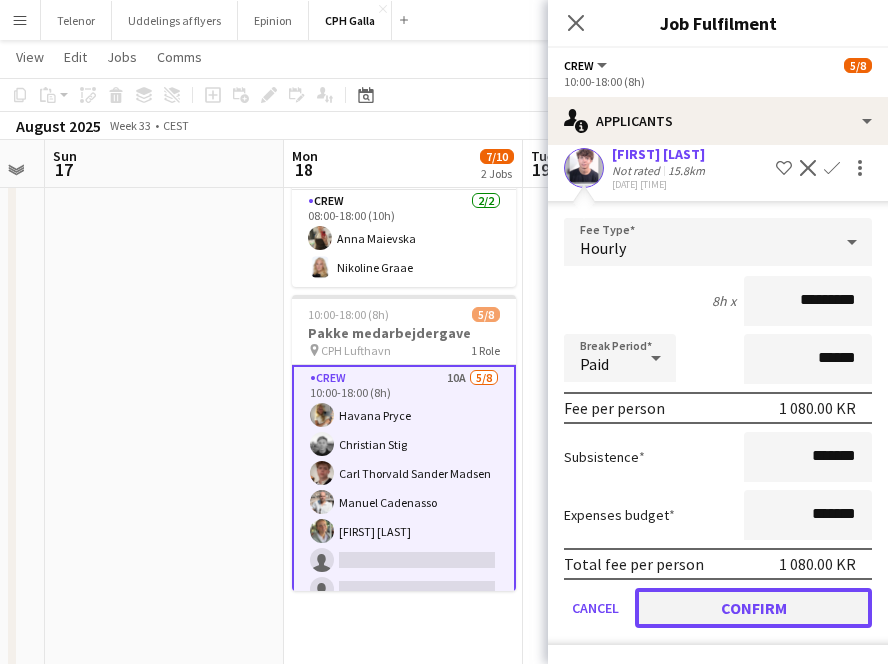 click on "Confirm" 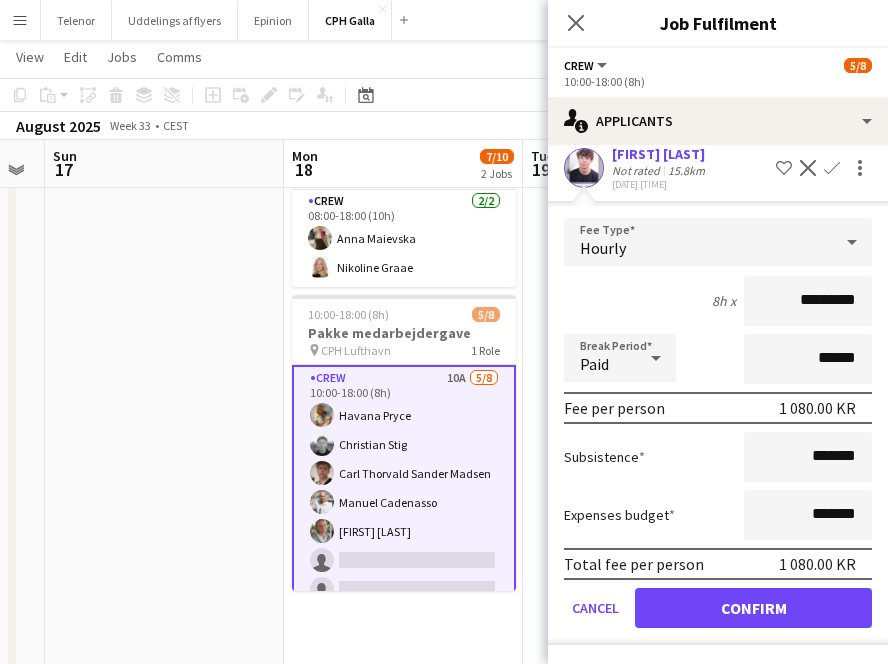 scroll, scrollTop: 10, scrollLeft: 0, axis: vertical 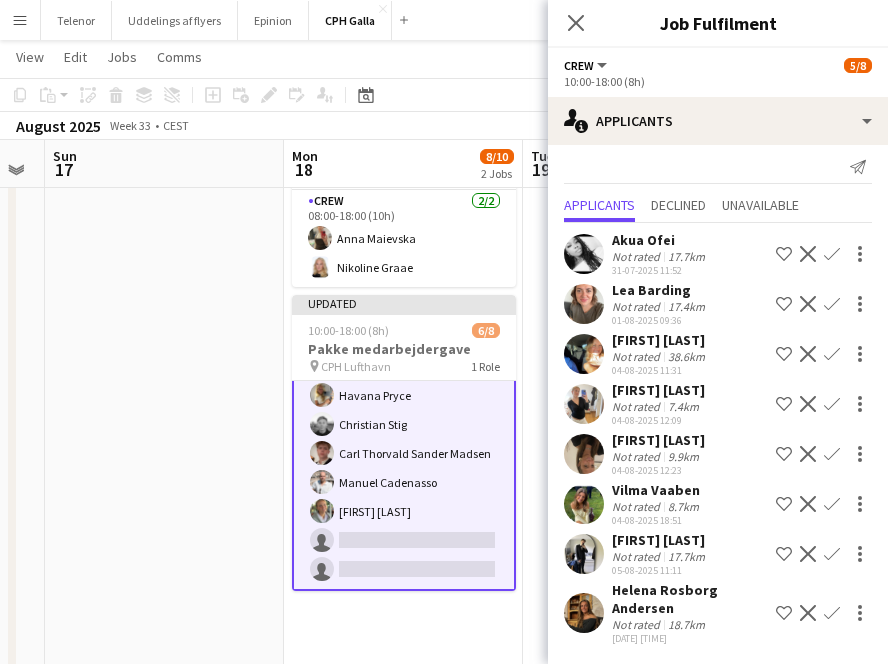 click at bounding box center [584, 454] 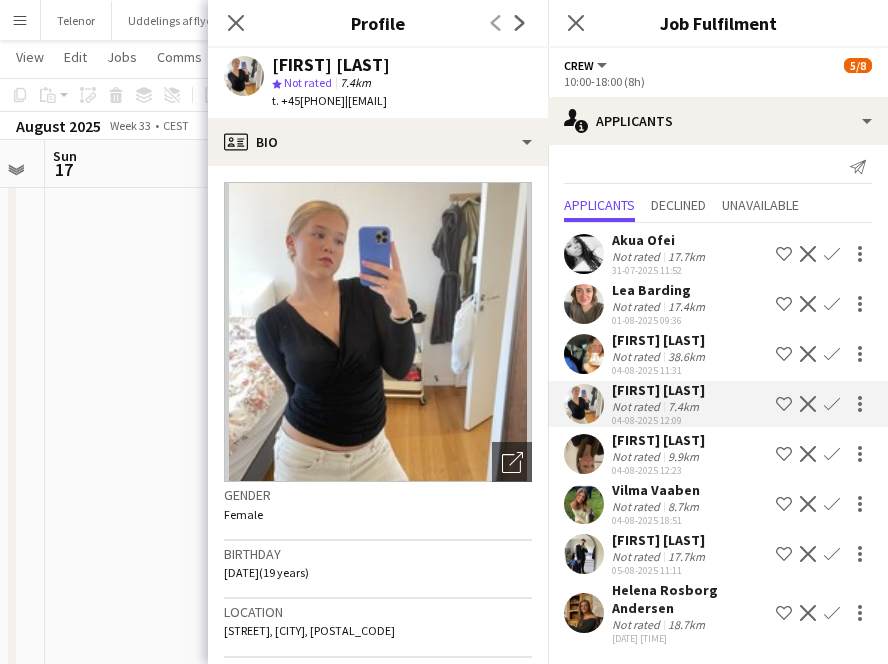 click on "[FIRST] [LAST]   Not rated   17.4km   [DATE] [TIME]
Shortlist crew
Decline
Confirm" at bounding box center [718, 354] 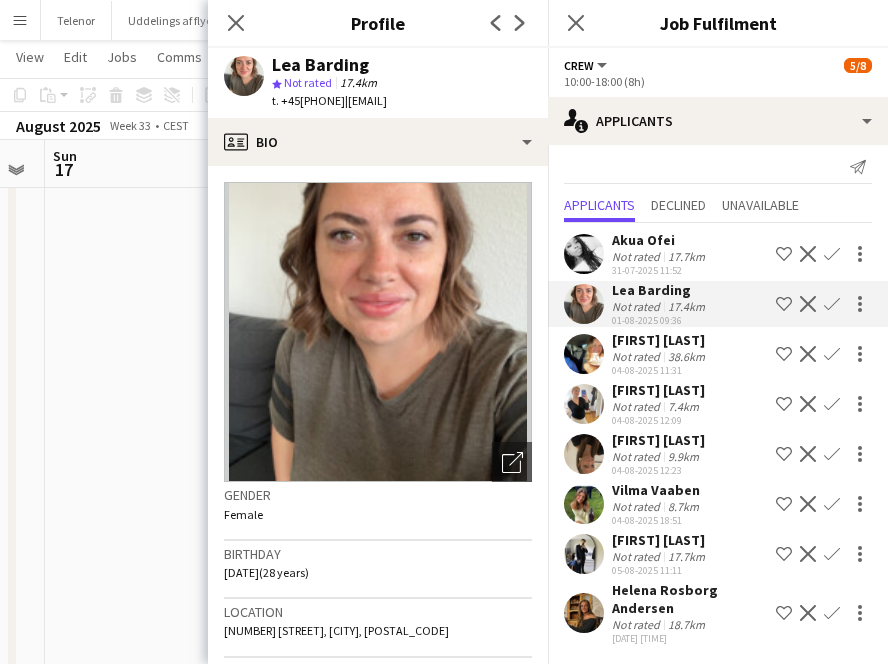 click at bounding box center [584, 404] 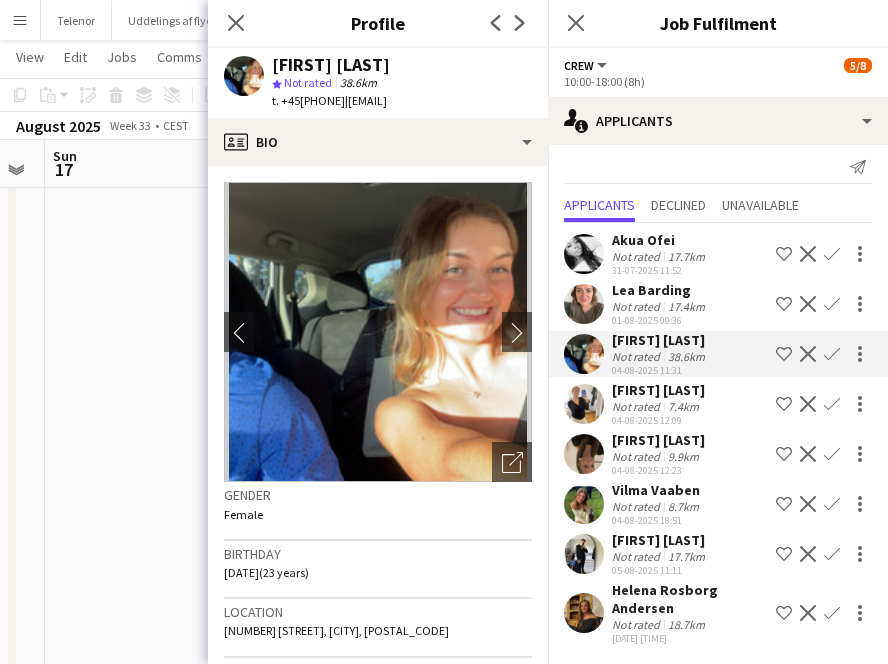 click on "Confirm" 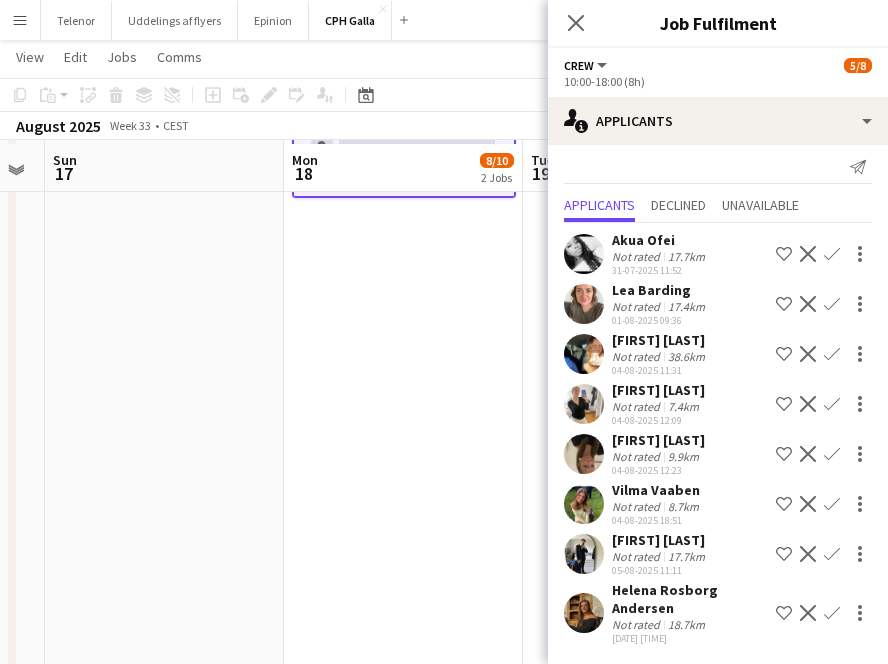 scroll, scrollTop: 509, scrollLeft: 0, axis: vertical 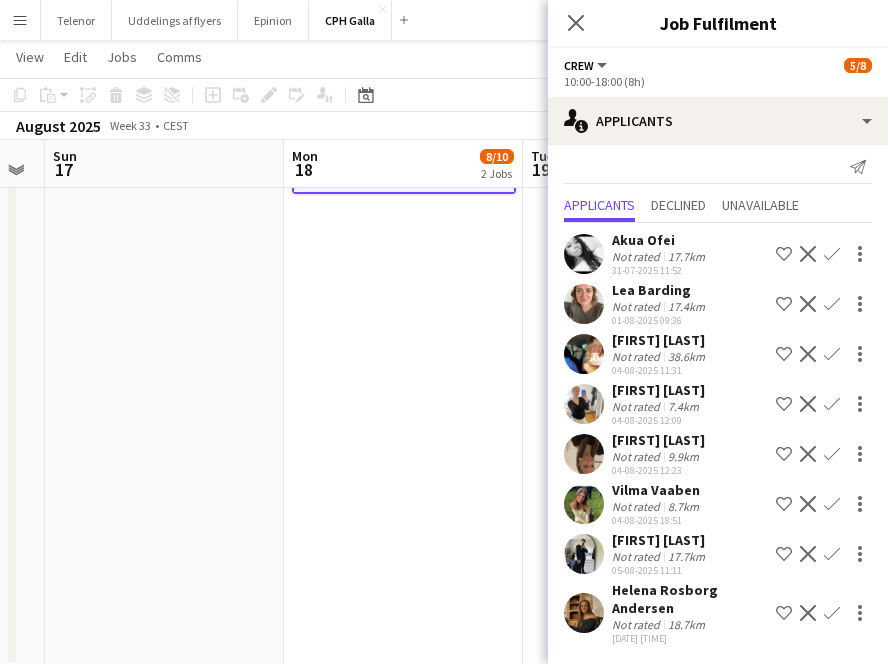 click on "Confirm" at bounding box center (832, 404) 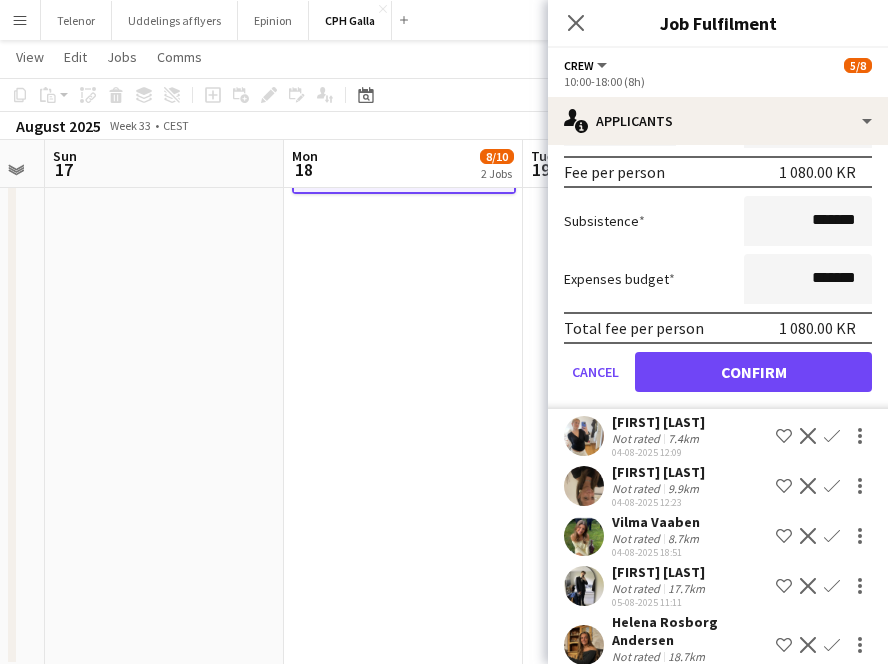scroll, scrollTop: 464, scrollLeft: 0, axis: vertical 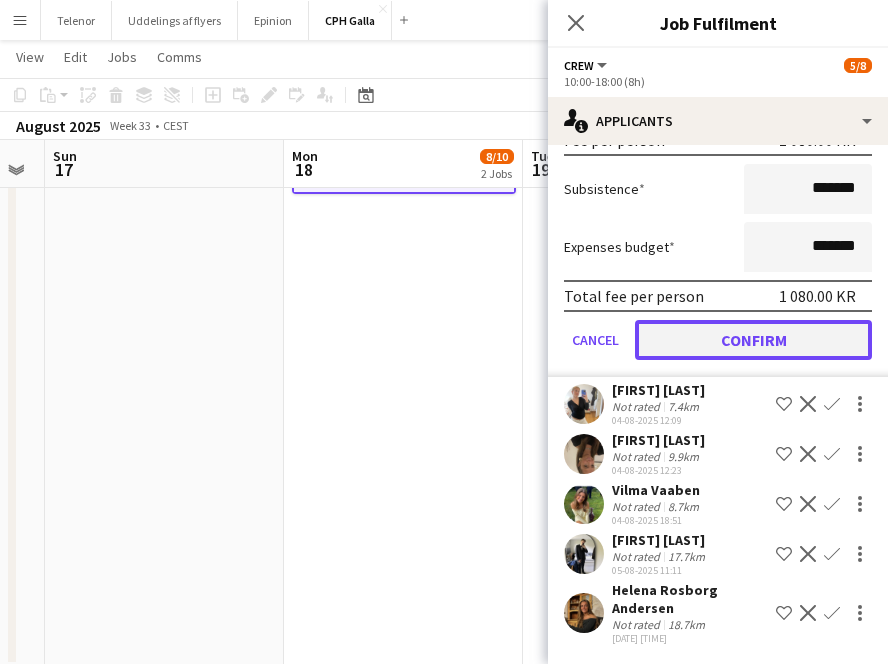click on "Confirm" 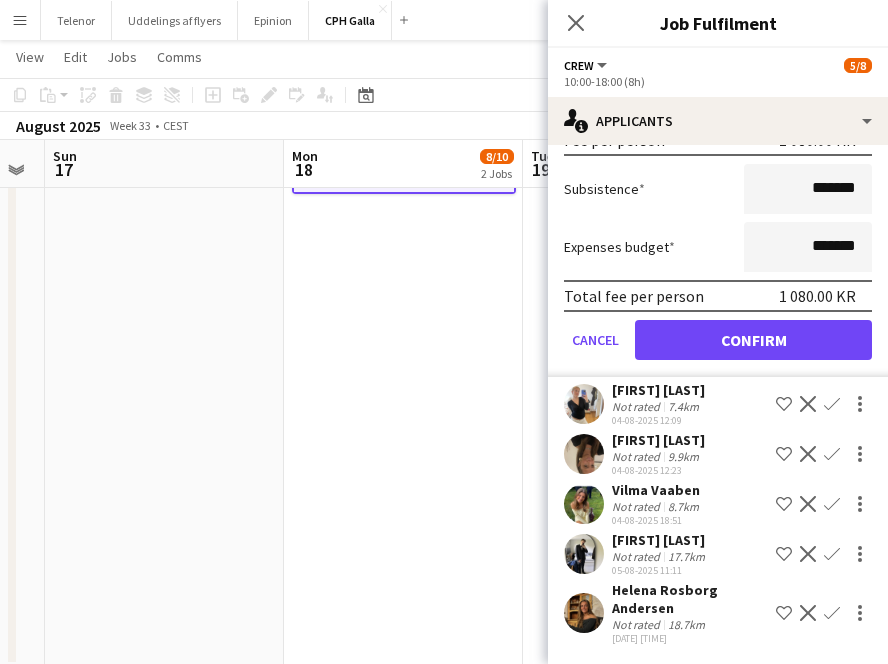 scroll, scrollTop: 0, scrollLeft: 0, axis: both 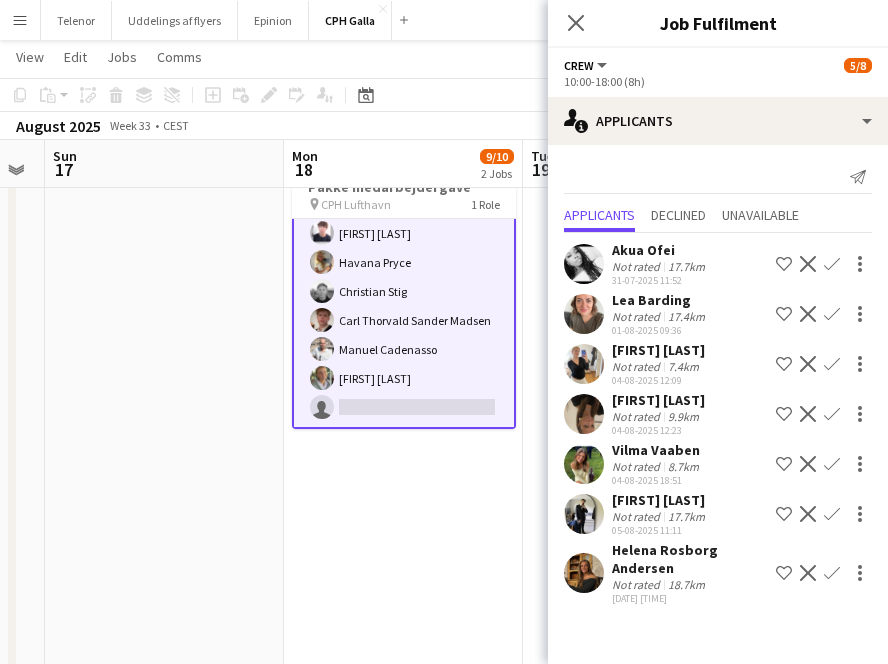 click on "17.4km" at bounding box center (683, 366) 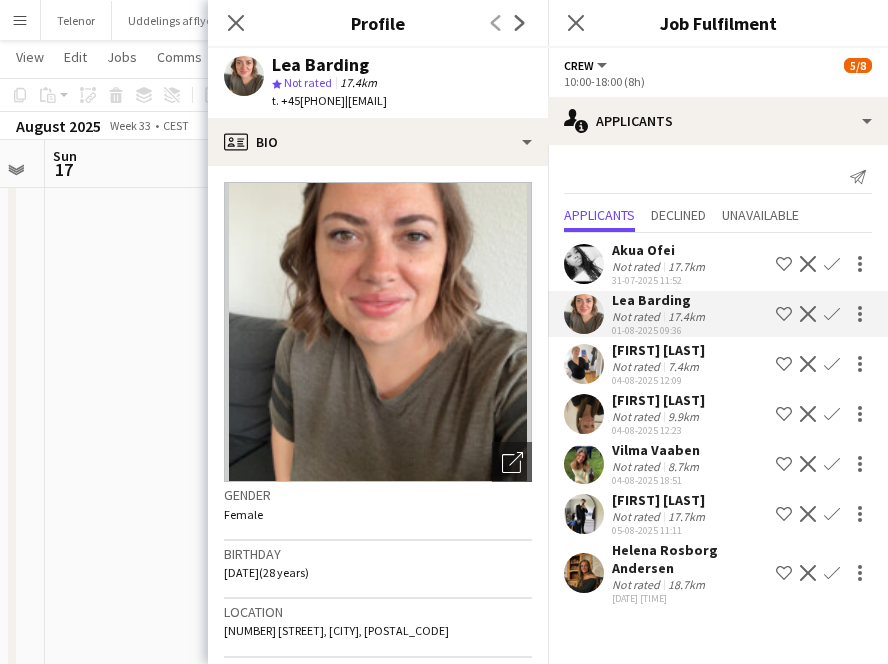 click on "[FIRST] [LAST]" at bounding box center [658, 400] 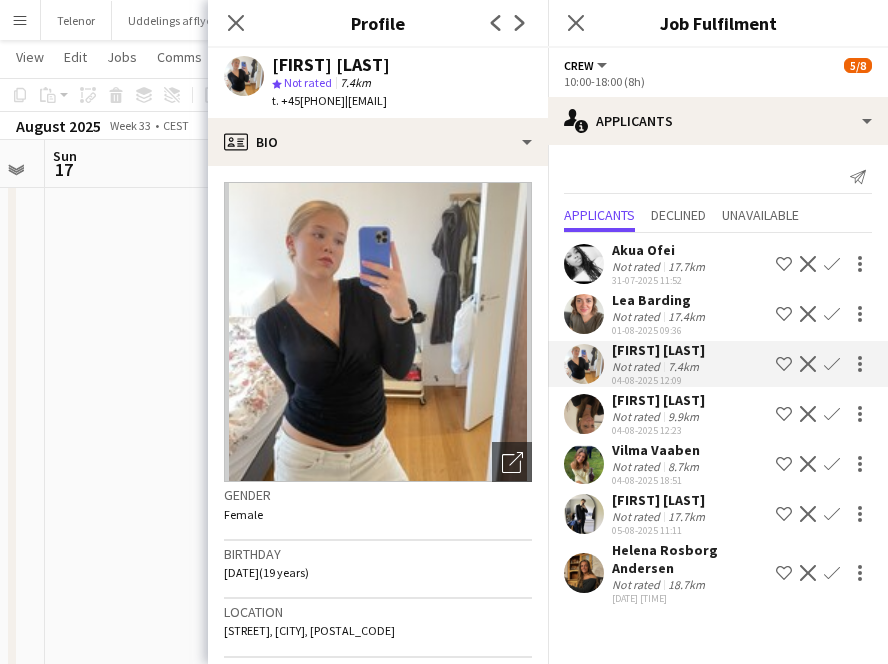 click on "9.9km" at bounding box center (683, 466) 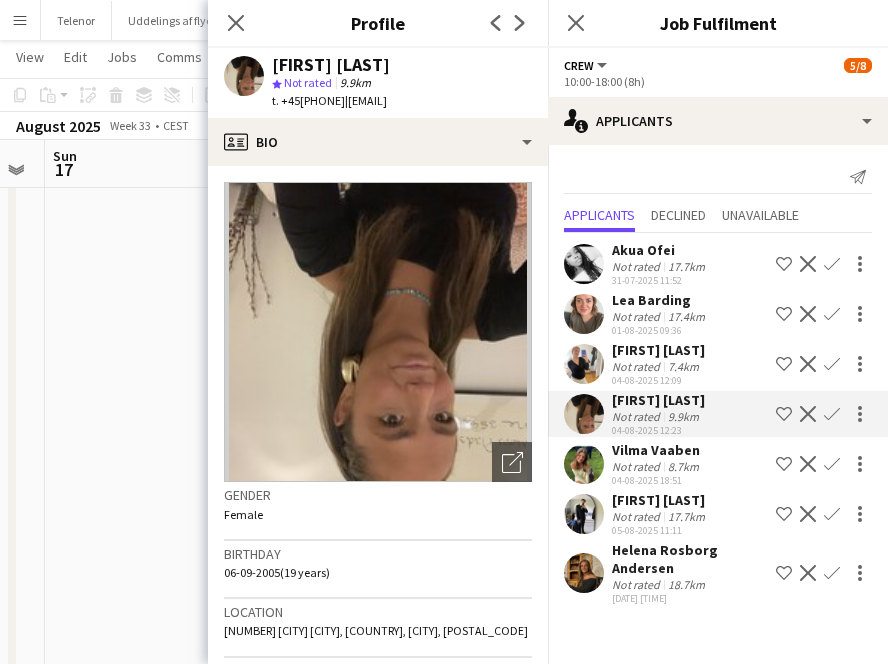 click on "8.7km" at bounding box center [686, 516] 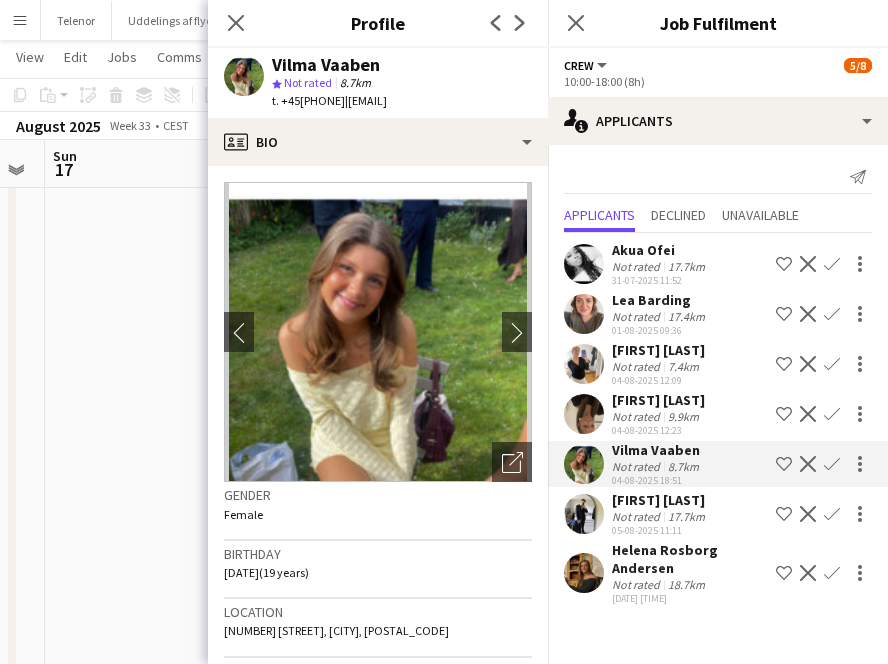 click on "Not rated" at bounding box center [638, 584] 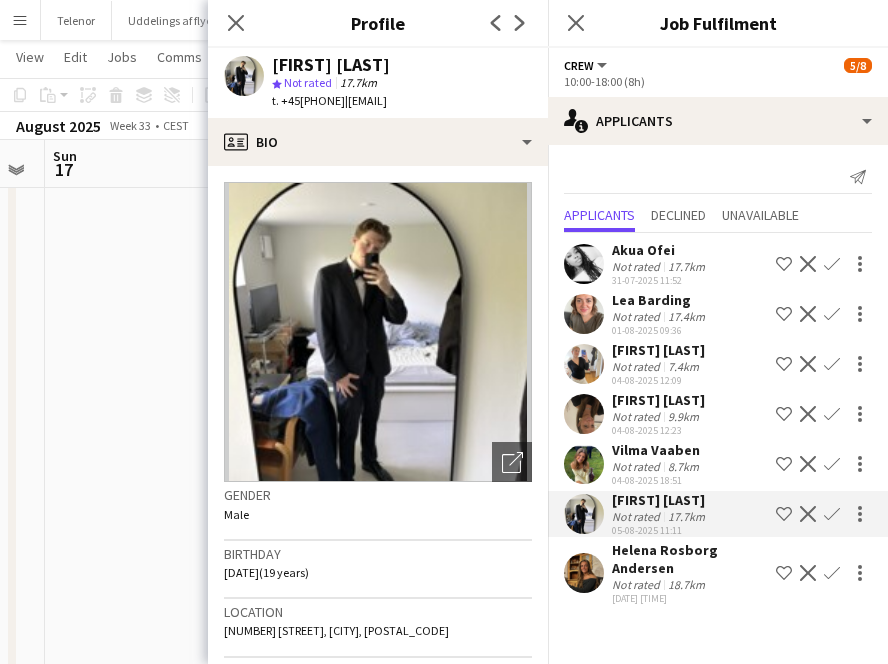 click on "Not rated" 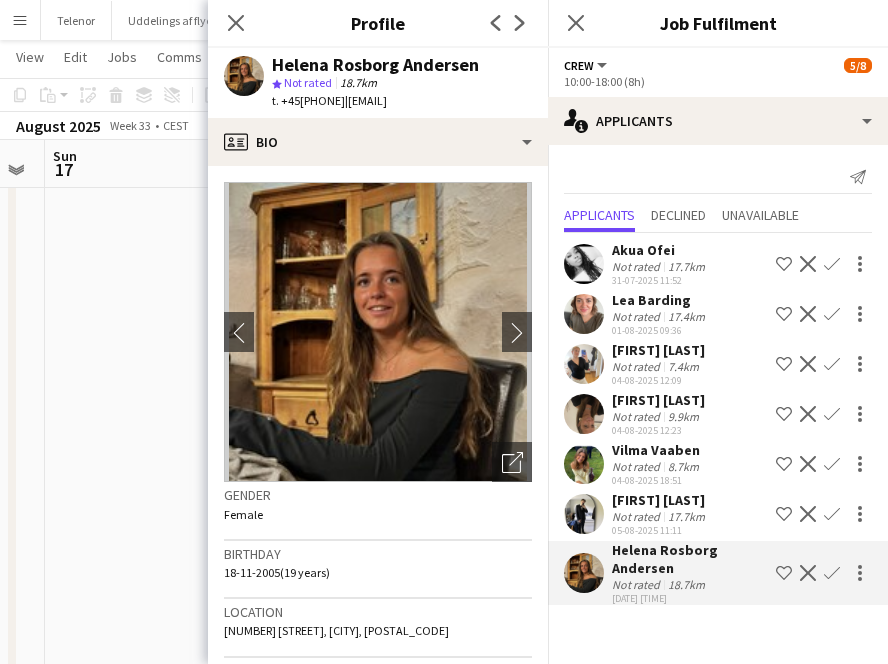 click on "[FIRST] [LAST]   Not rated   17.7km   [DATE] [TIME]
Shortlist crew
Decline
Confirm
[FIRST] [LAST]   Not rated   17.4km   [DATE] [TIME]
Shortlist crew
Decline
Confirm
[FIRST] [LAST]   Not rated   7.4km   [DATE] [TIME]
Shortlist crew
Decline
Confirm
[FIRST] [LAST]   Not rated   9.9km   [DATE] [TIME]
Shortlist crew
Decline
Confirm
[FIRST] [LAST]   Not rated   8.7km   [DATE] [TIME]
Shortlist crew
Decline
Confirm
[FIRST] [LAST]   Not rated   17.7km   [DATE] [TIME]
Shortlist crew
Decline" at bounding box center [718, 421] 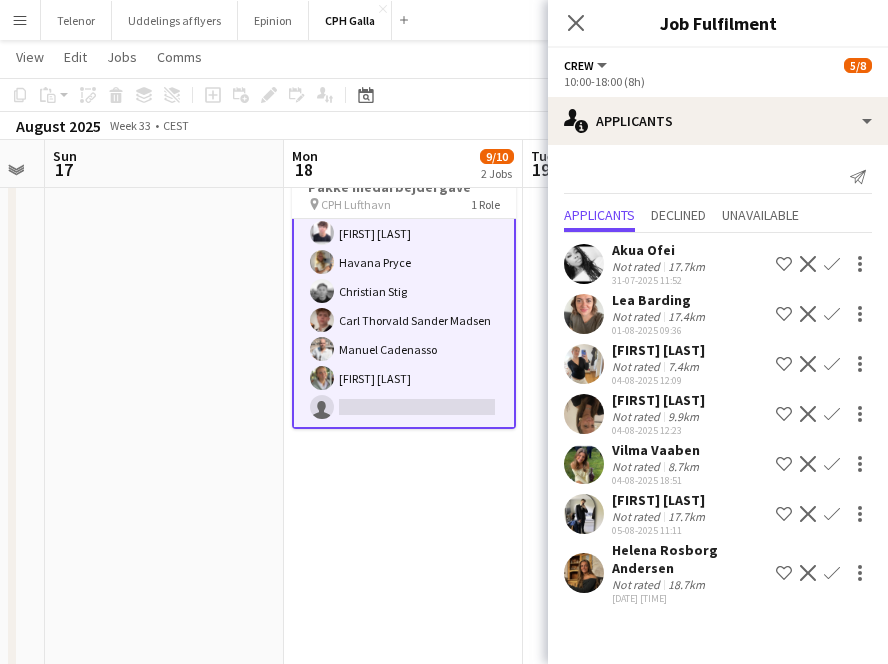 click on "18.7km" 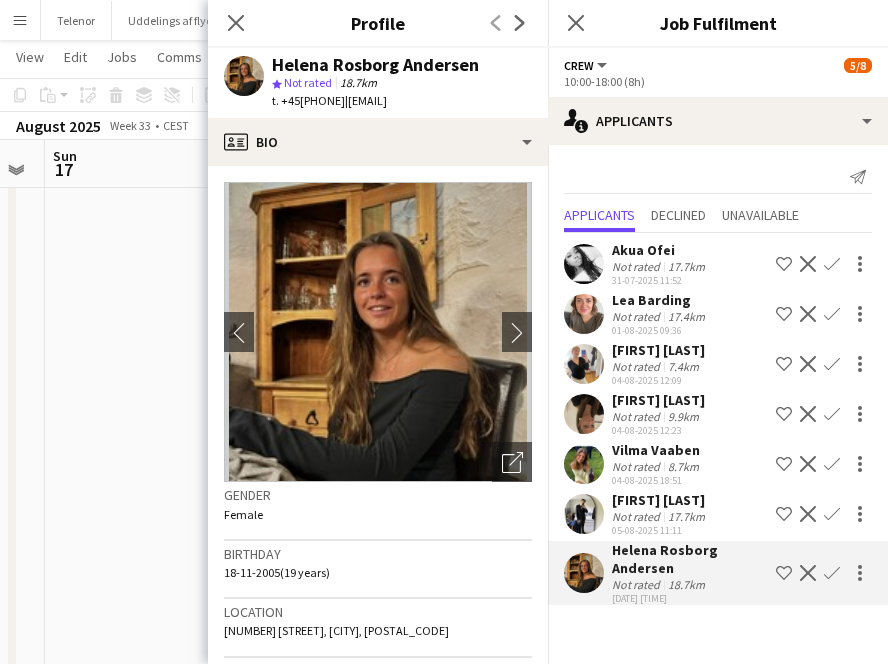 click on "Confirm" 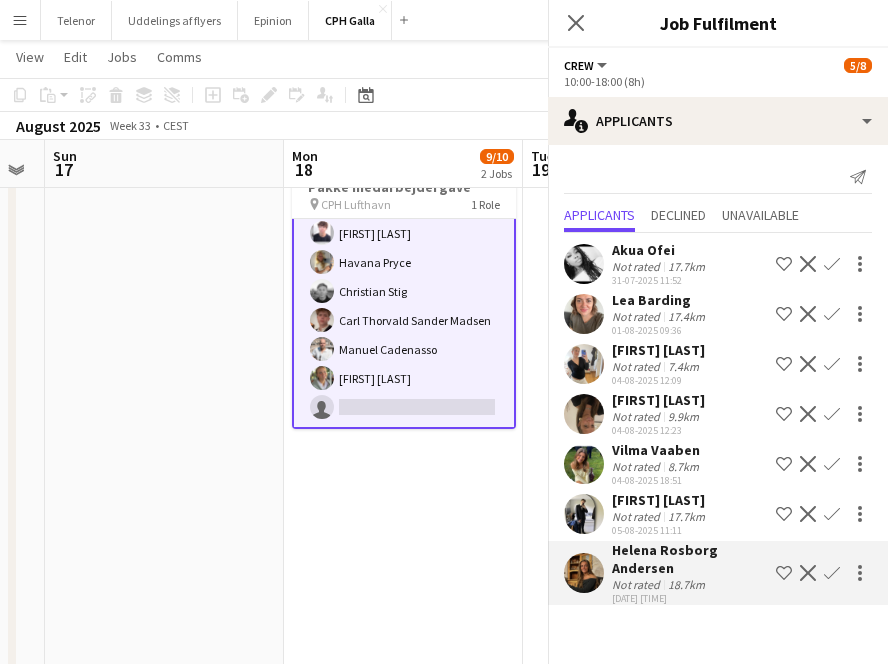 scroll, scrollTop: 0, scrollLeft: 0, axis: both 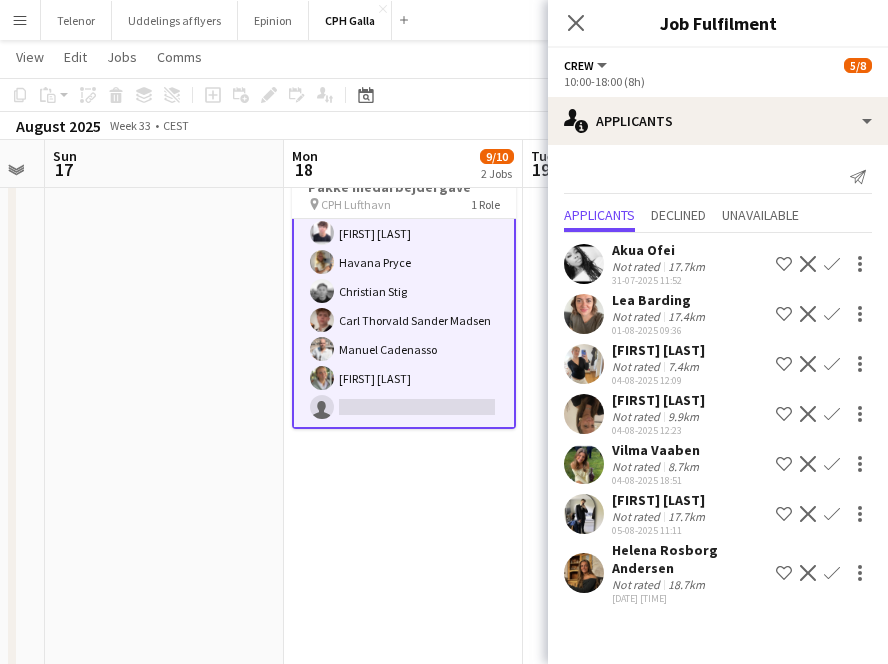 click on "Confirm" 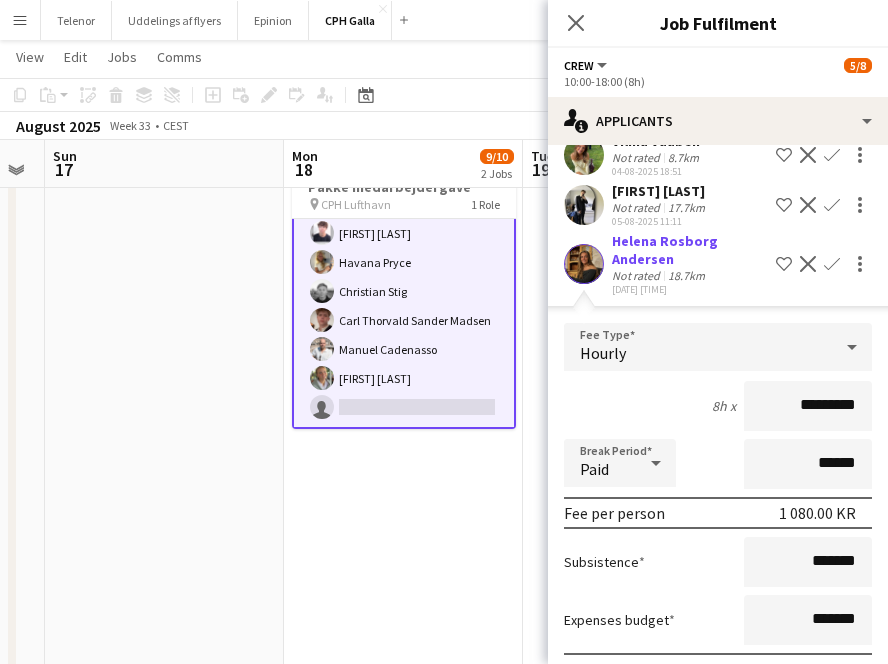 scroll, scrollTop: 414, scrollLeft: 0, axis: vertical 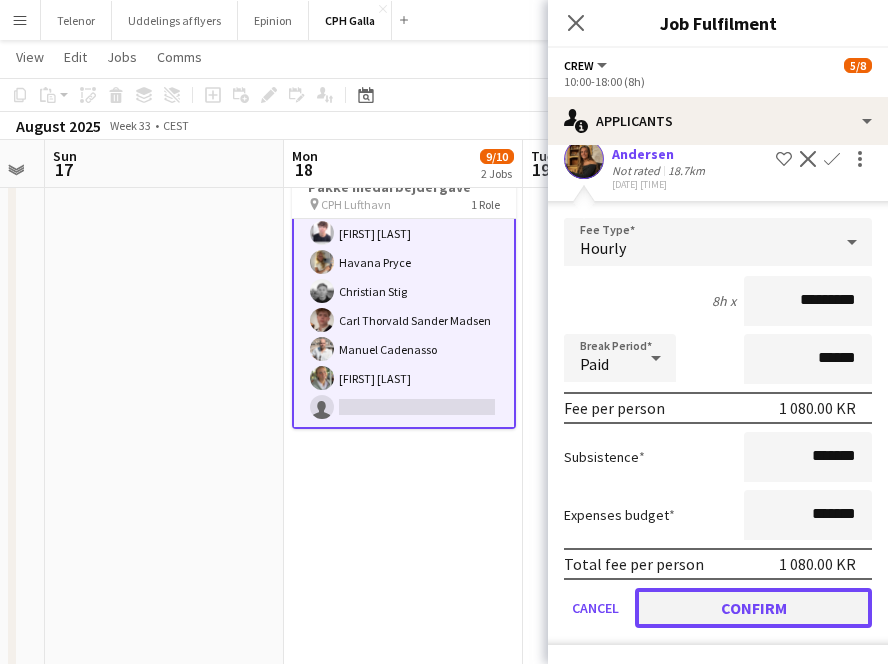 click on "Confirm" 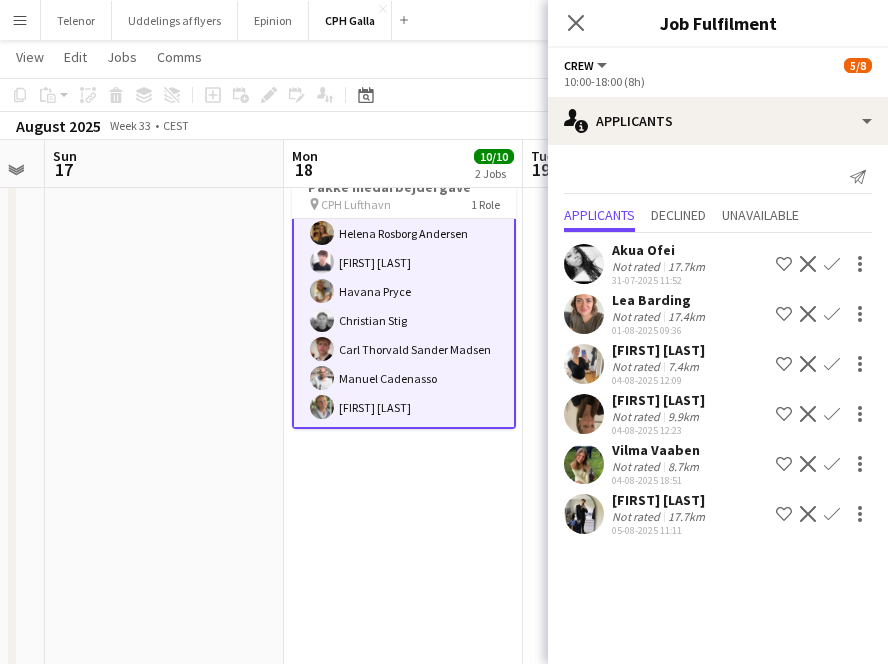 scroll, scrollTop: 0, scrollLeft: 0, axis: both 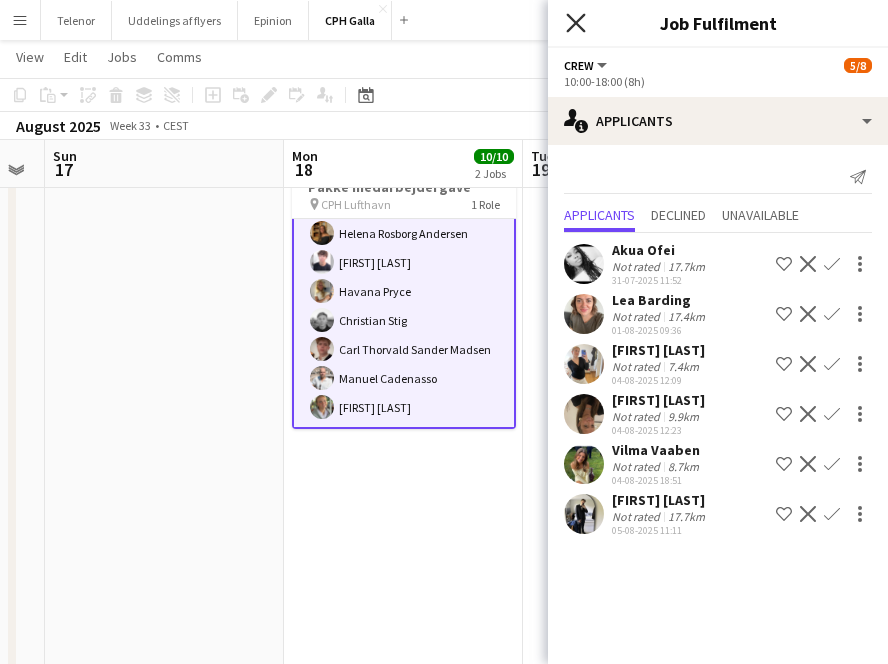 click on "Close pop-in" 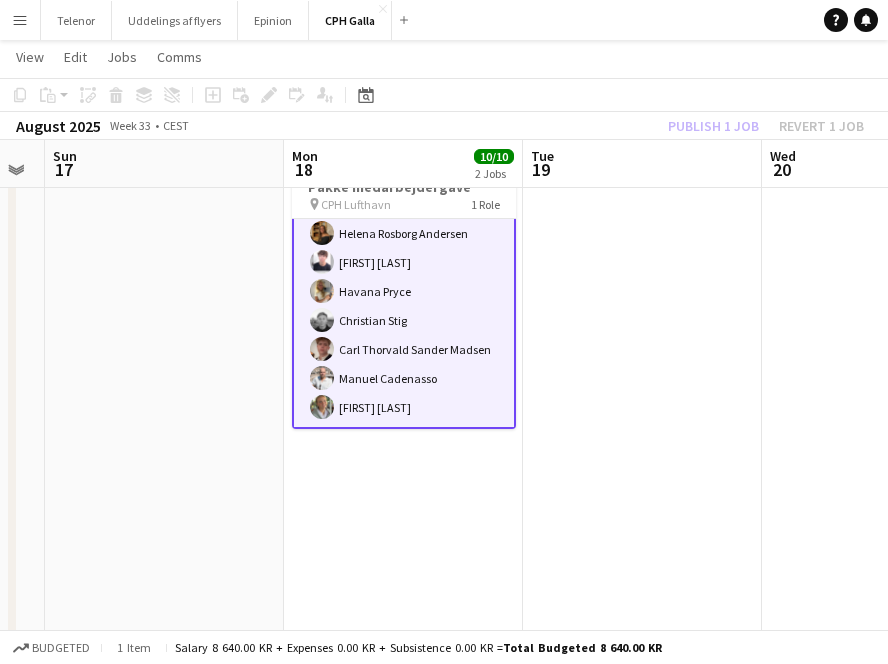 scroll, scrollTop: 0, scrollLeft: 0, axis: both 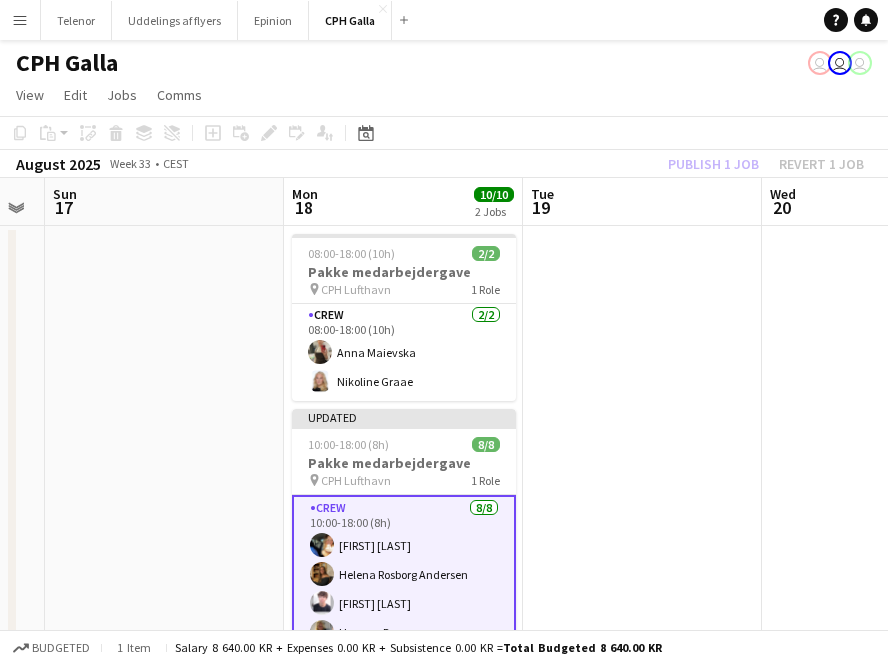 click at bounding box center [642, 702] 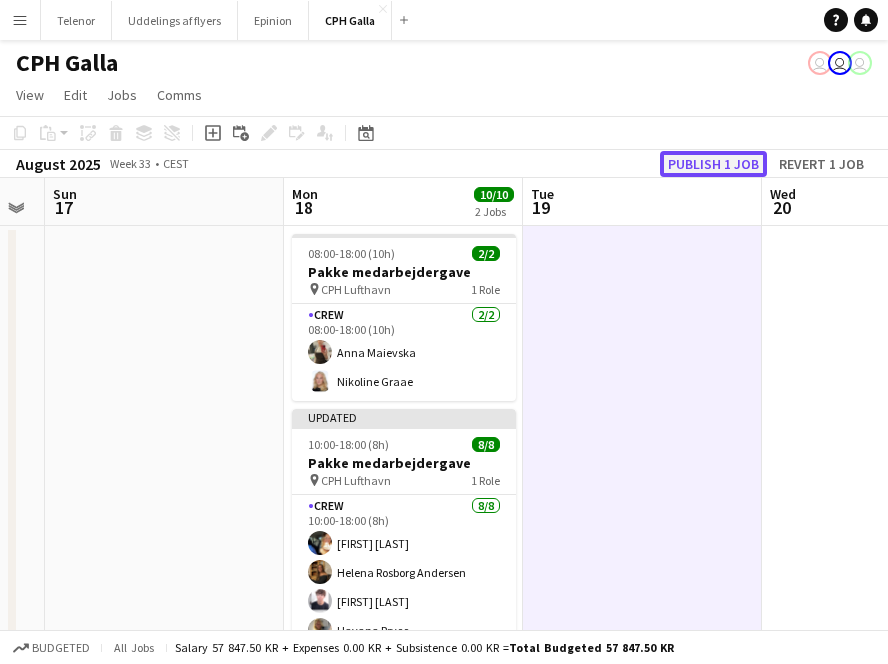 click on "Publish 1 job" 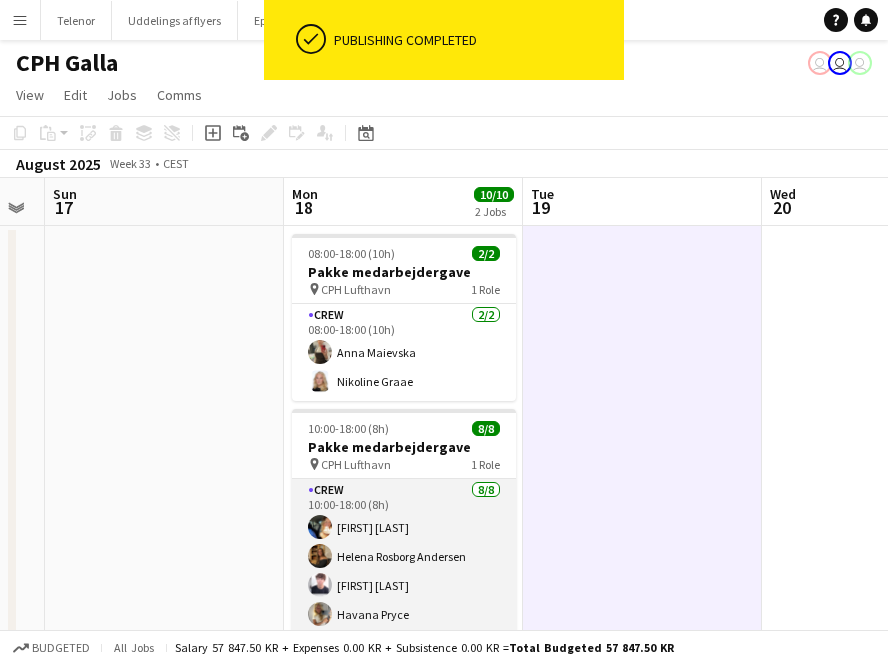scroll, scrollTop: 44, scrollLeft: 0, axis: vertical 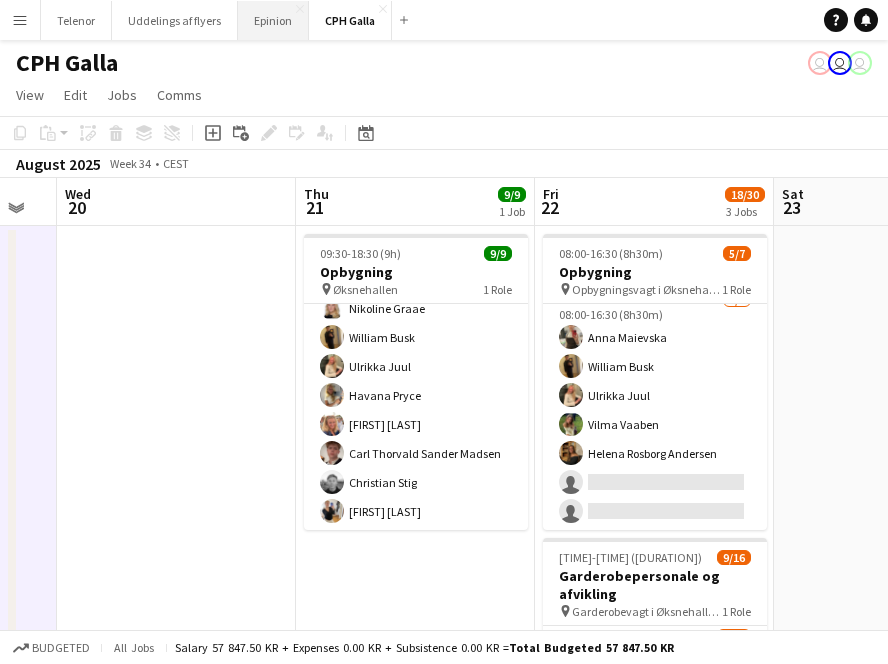 click on "Epinion
Close" at bounding box center [273, 20] 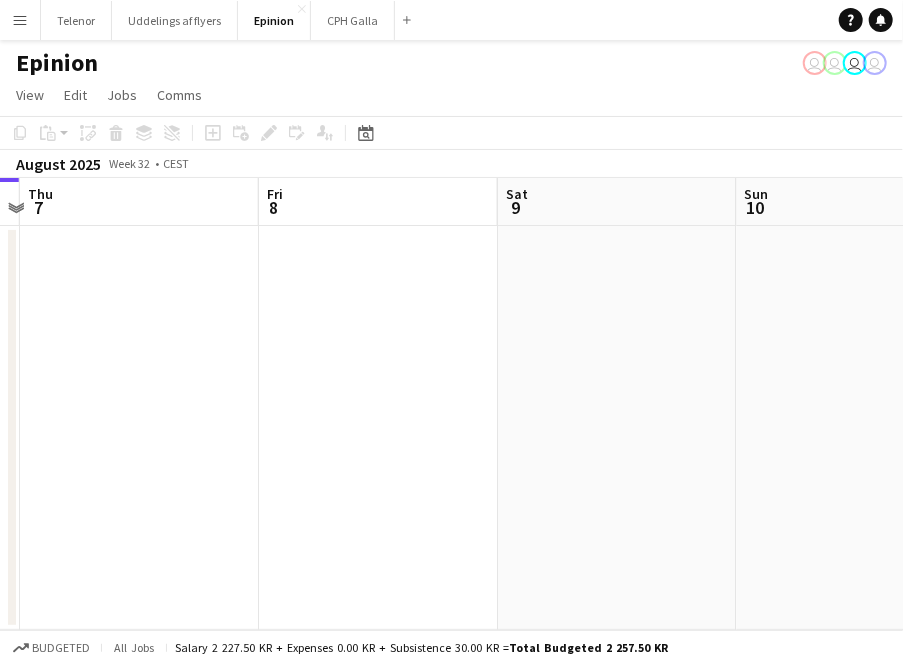 drag, startPoint x: 606, startPoint y: 421, endPoint x: -138, endPoint y: 431, distance: 744.0672 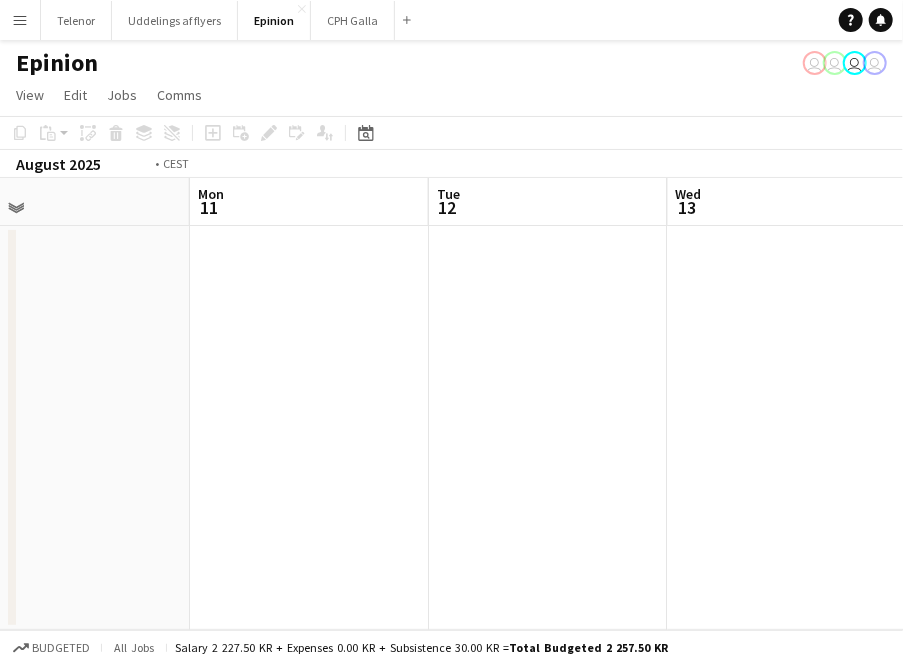 drag, startPoint x: 649, startPoint y: 405, endPoint x: -43, endPoint y: 407, distance: 692.00287 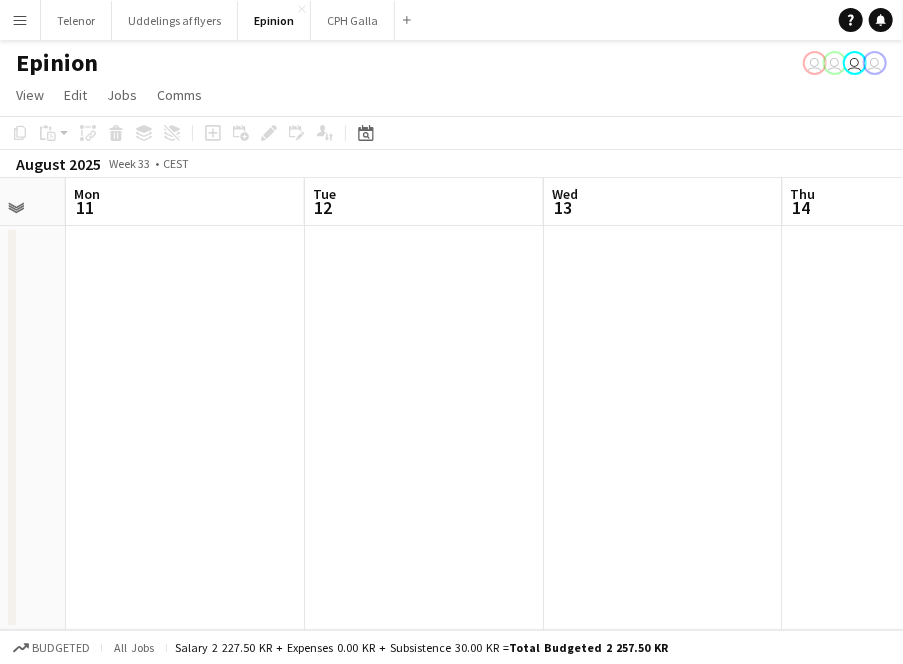 drag, startPoint x: 602, startPoint y: 362, endPoint x: -12, endPoint y: 322, distance: 615.3016 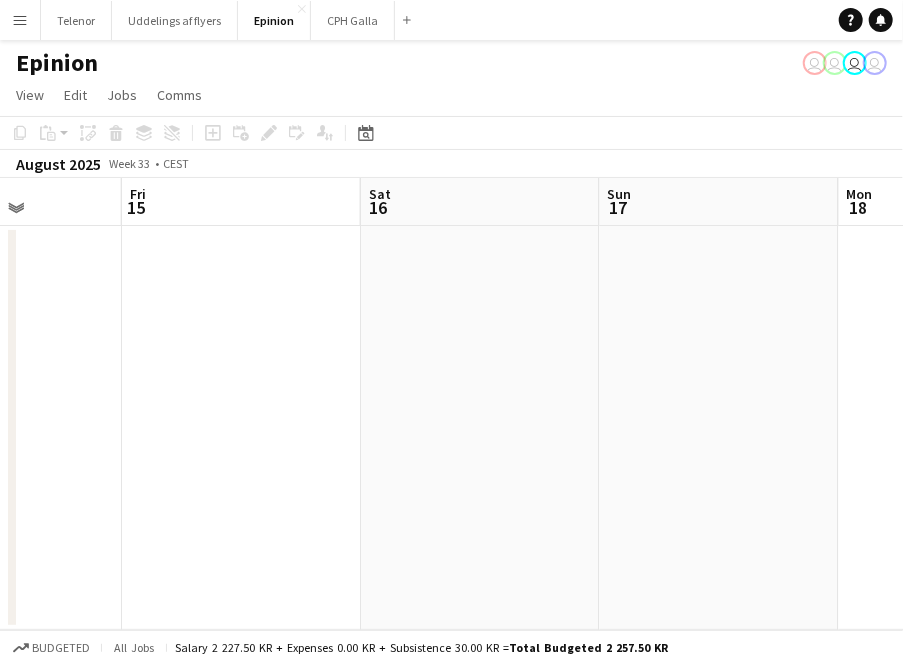 drag, startPoint x: 704, startPoint y: 375, endPoint x: 17, endPoint y: 323, distance: 688.96515 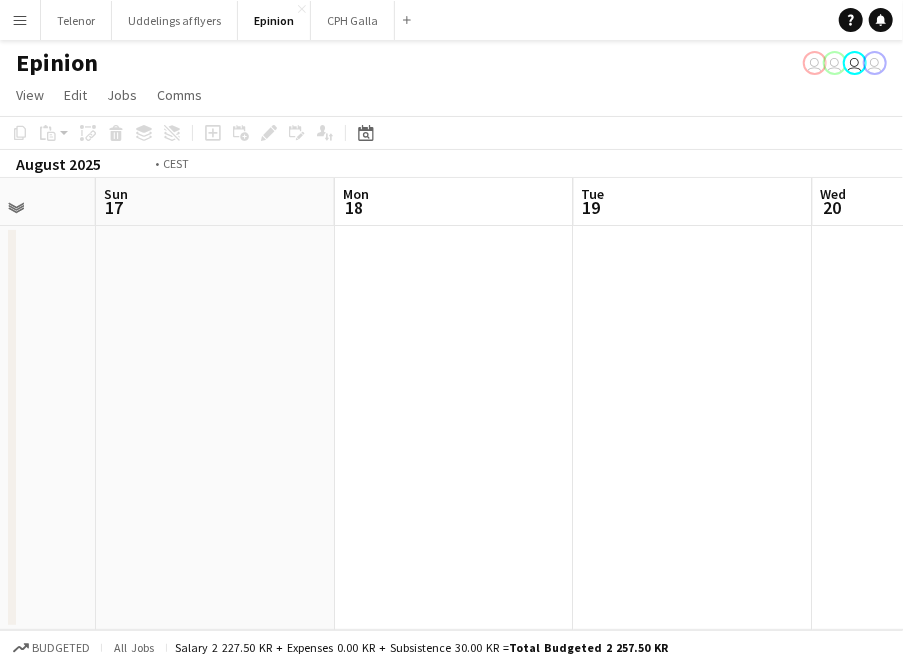 drag, startPoint x: 459, startPoint y: 370, endPoint x: 54, endPoint y: 314, distance: 408.85327 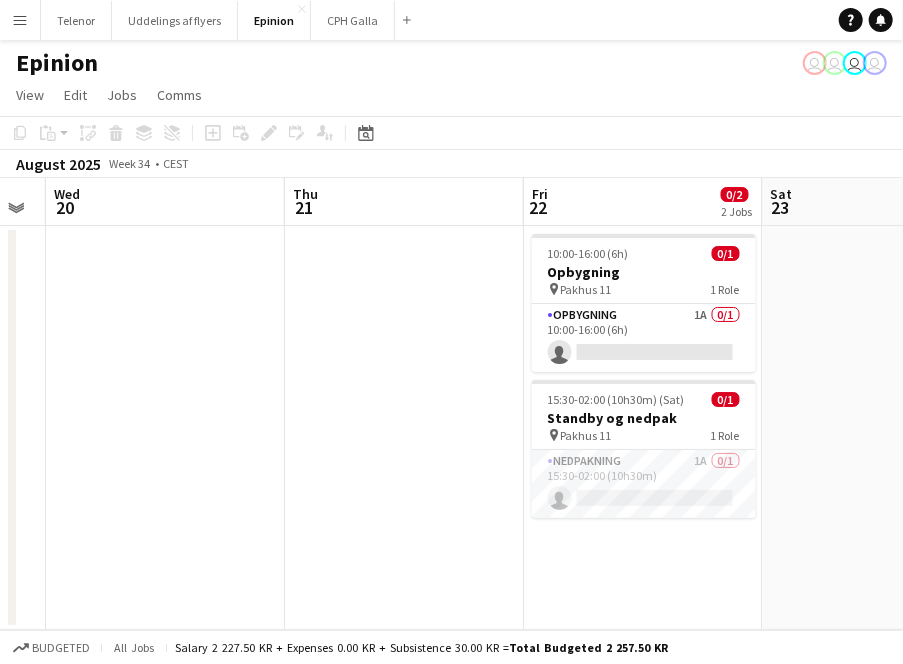 drag, startPoint x: 526, startPoint y: 369, endPoint x: 84, endPoint y: 389, distance: 442.45227 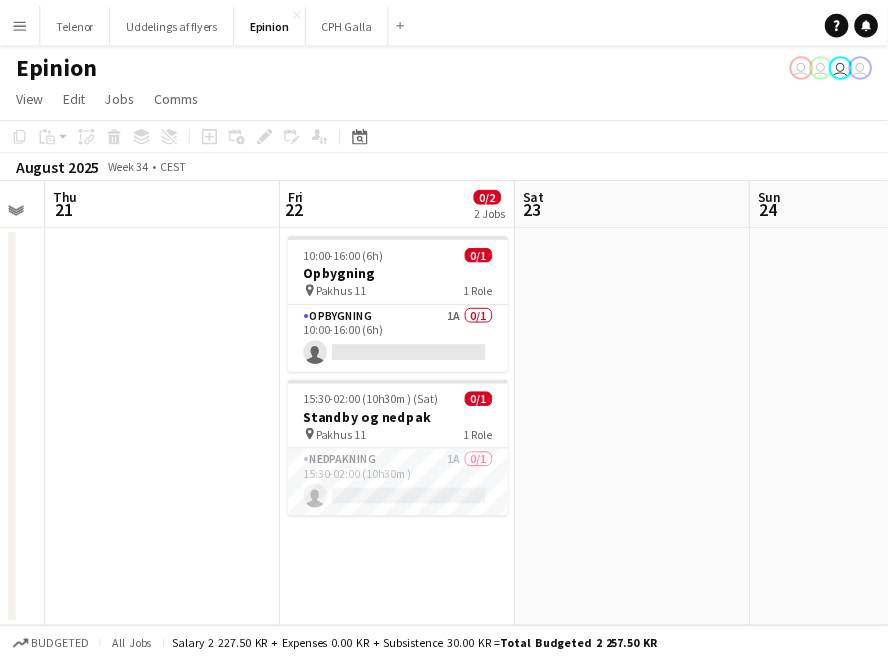 scroll, scrollTop: 0, scrollLeft: 686, axis: horizontal 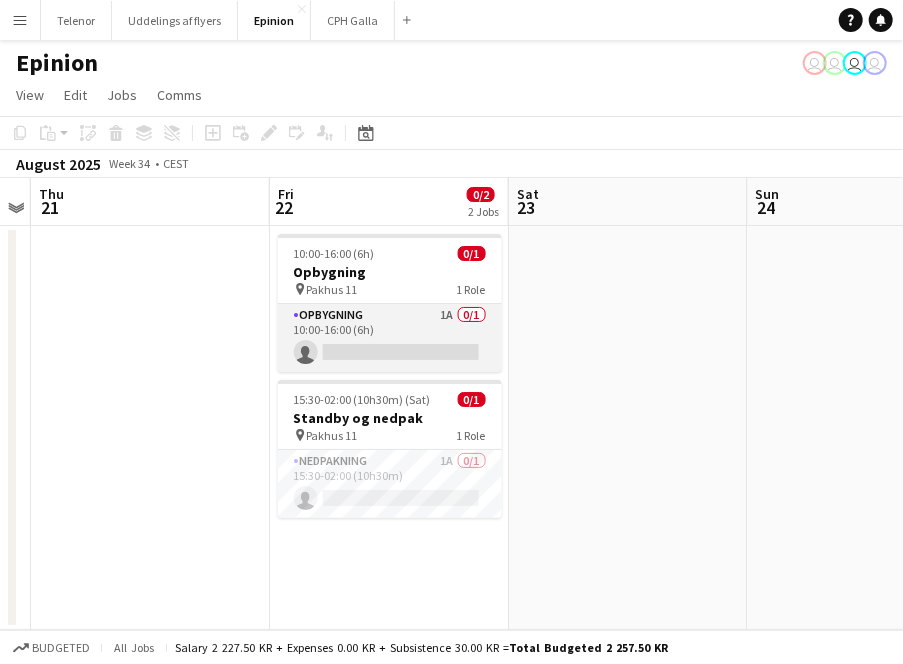click on "Opbygning   1A   0/1   10:00-16:00 (6h)
single-neutral-actions" at bounding box center (390, 338) 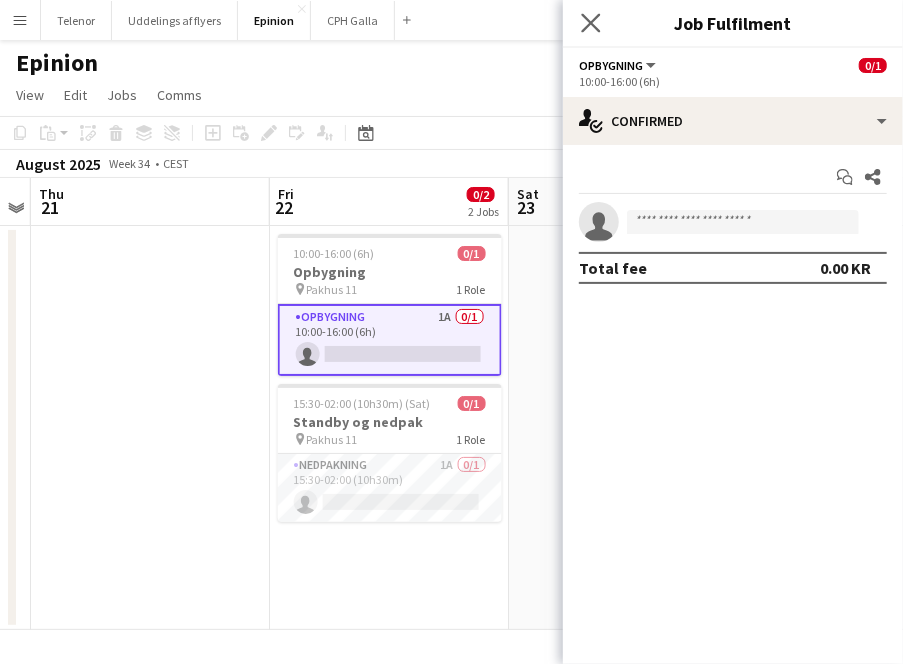 click on "Close pop-in" 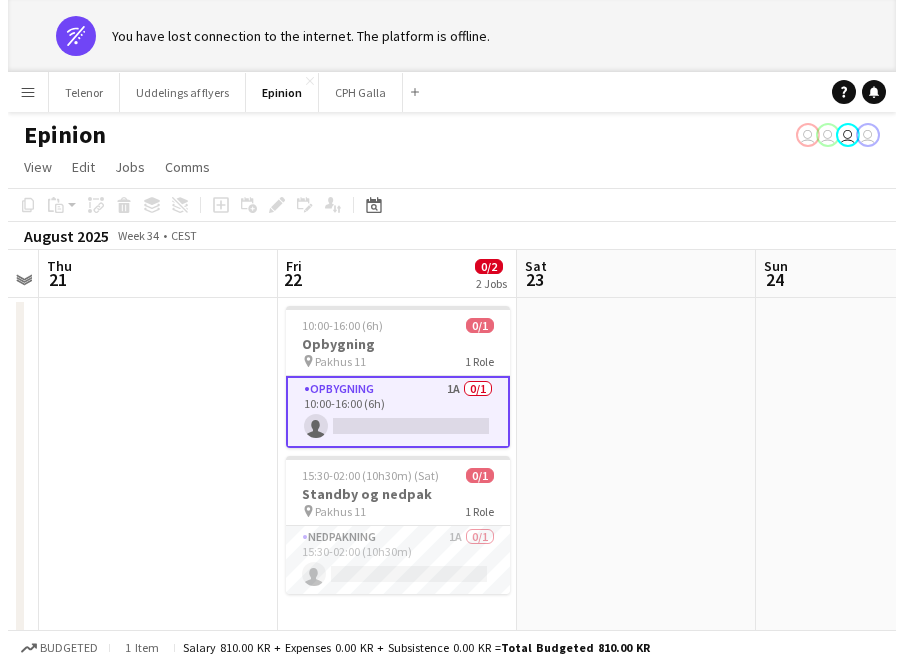 scroll, scrollTop: 0, scrollLeft: 686, axis: horizontal 